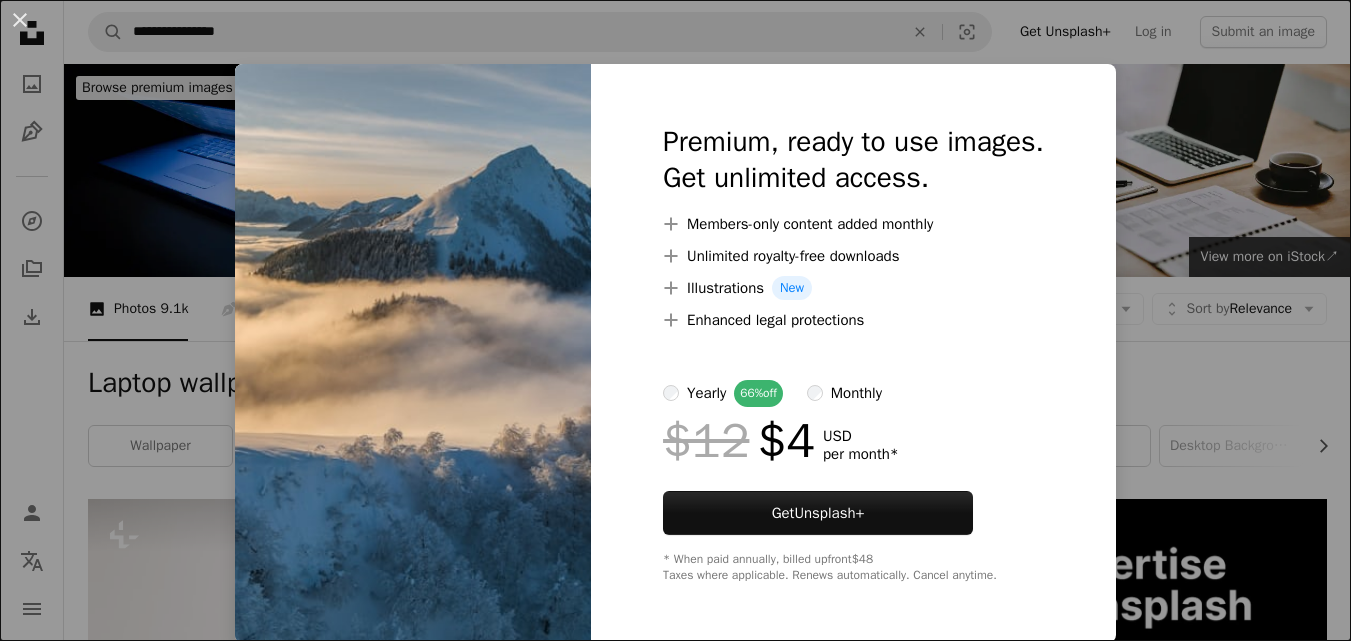 scroll, scrollTop: 1750, scrollLeft: 0, axis: vertical 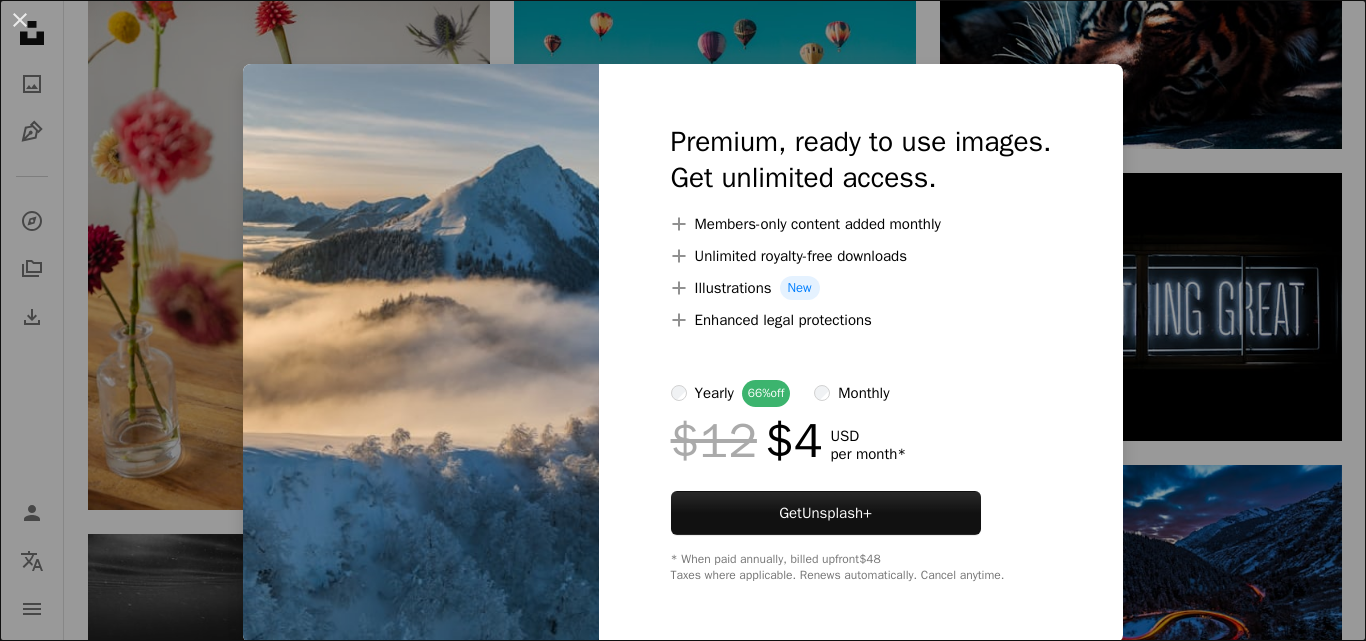click at bounding box center (421, 353) 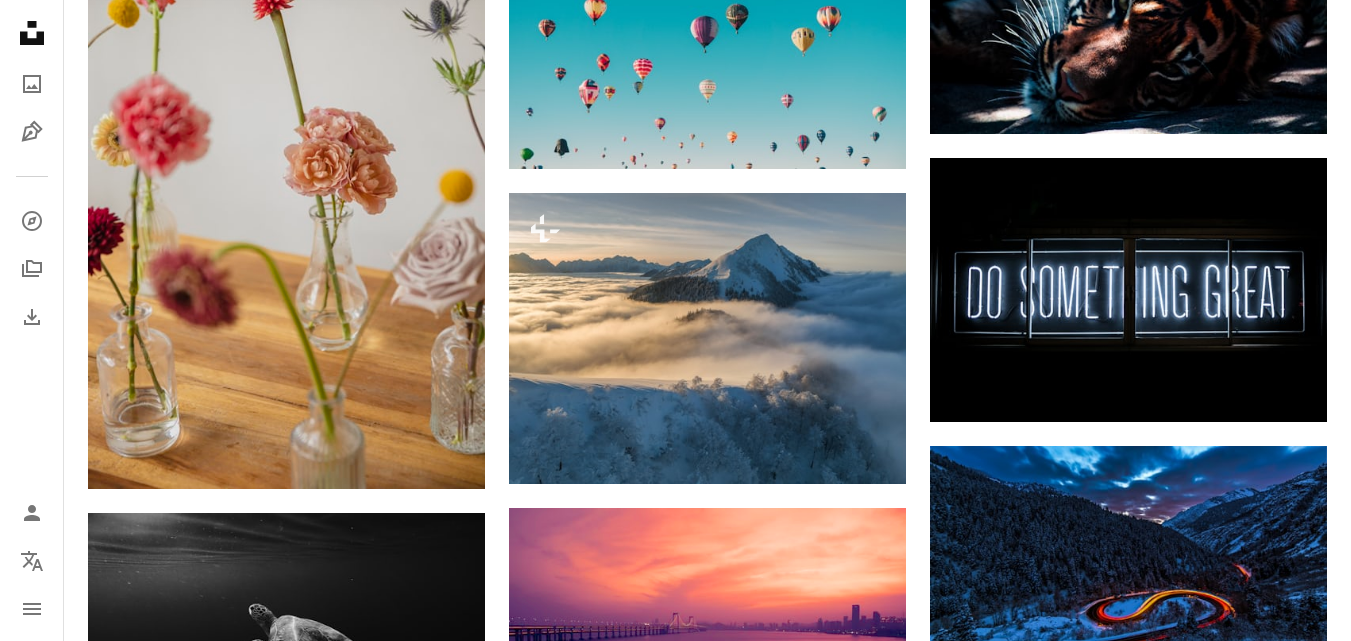 click on "–– ––– –––  –– ––– –  ––– –––  ––––  –   – –– –––  – – ––– –– –– –––– –– A new kind of advertising for the internet. Learn More A heart A plus sign [FIRST] [LAST] Arrow pointing down Plus sign for Unsplash+ A heart A plus sign [FIRST] [LAST] For  Unsplash+ A lock   Download A heart A plus sign [FIRST] [LAST] Available for hire A checkmark inside of a circle Arrow pointing down A heart A plus sign [FIRST] [LAST] Arrow pointing down A heart A plus sign [FIRST] [LAST] Arrow pointing down A heart A plus sign [FIRST] [LAST] Arrow pointing down" at bounding box center [1128, -3] 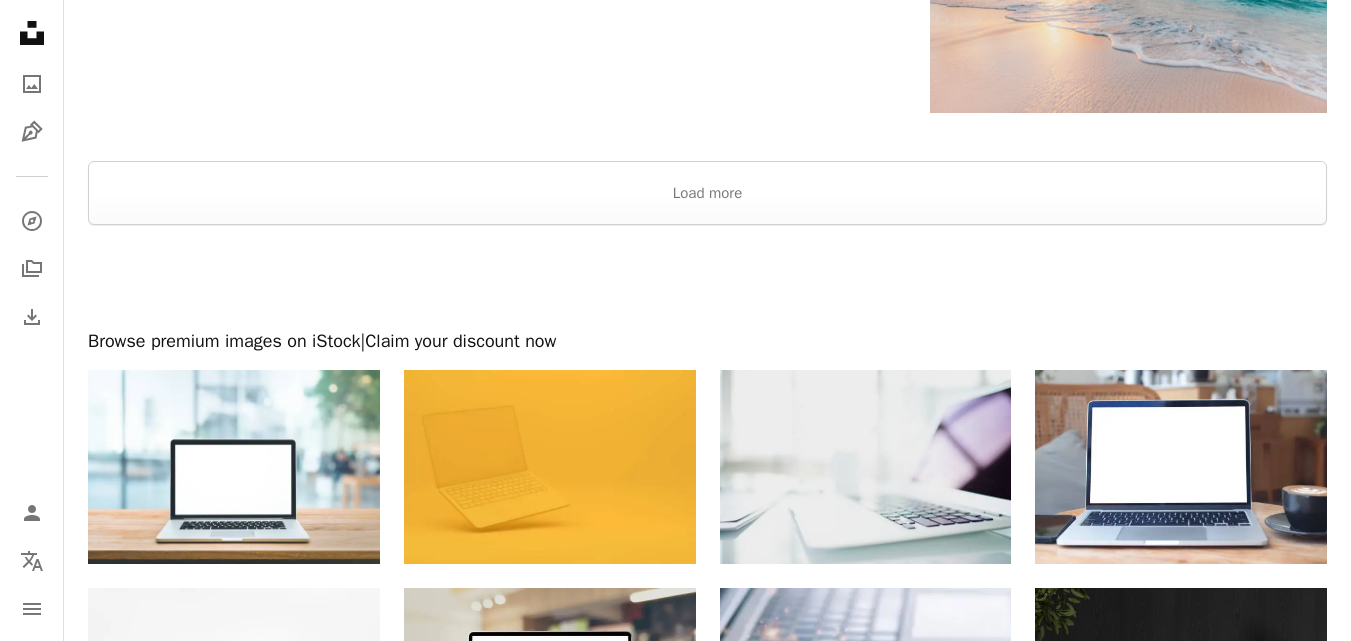 scroll, scrollTop: 3255, scrollLeft: 0, axis: vertical 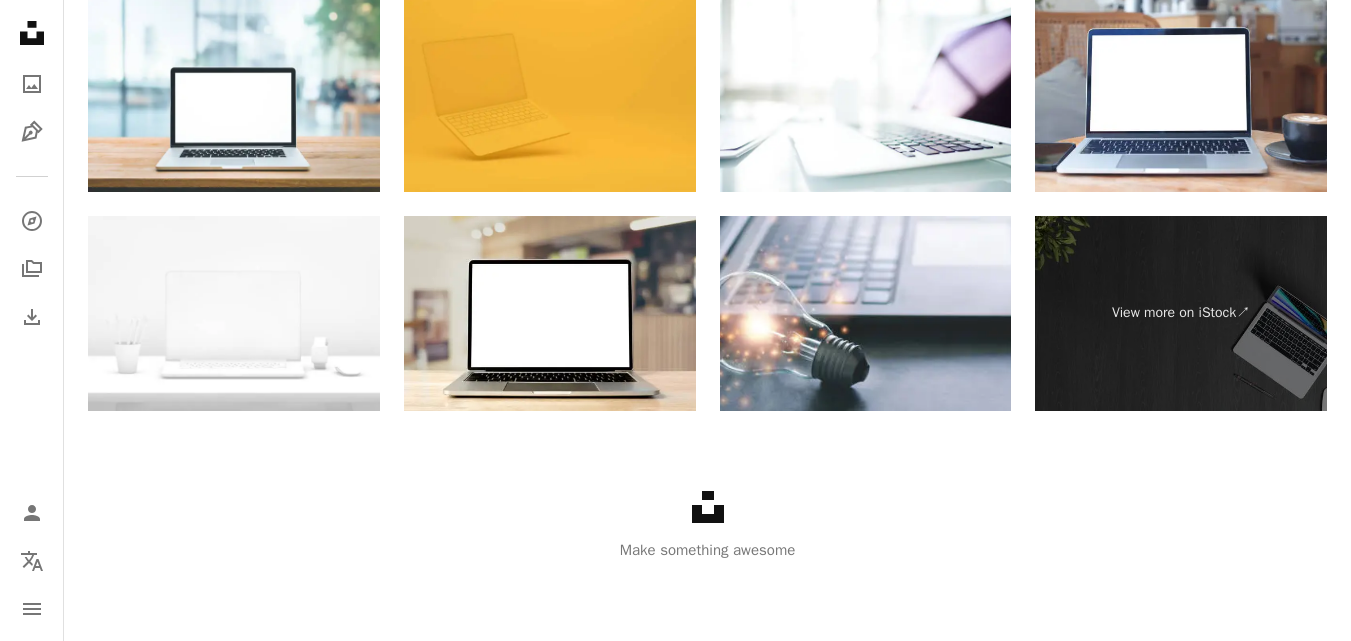 click on "Make something awesome" at bounding box center (707, 550) 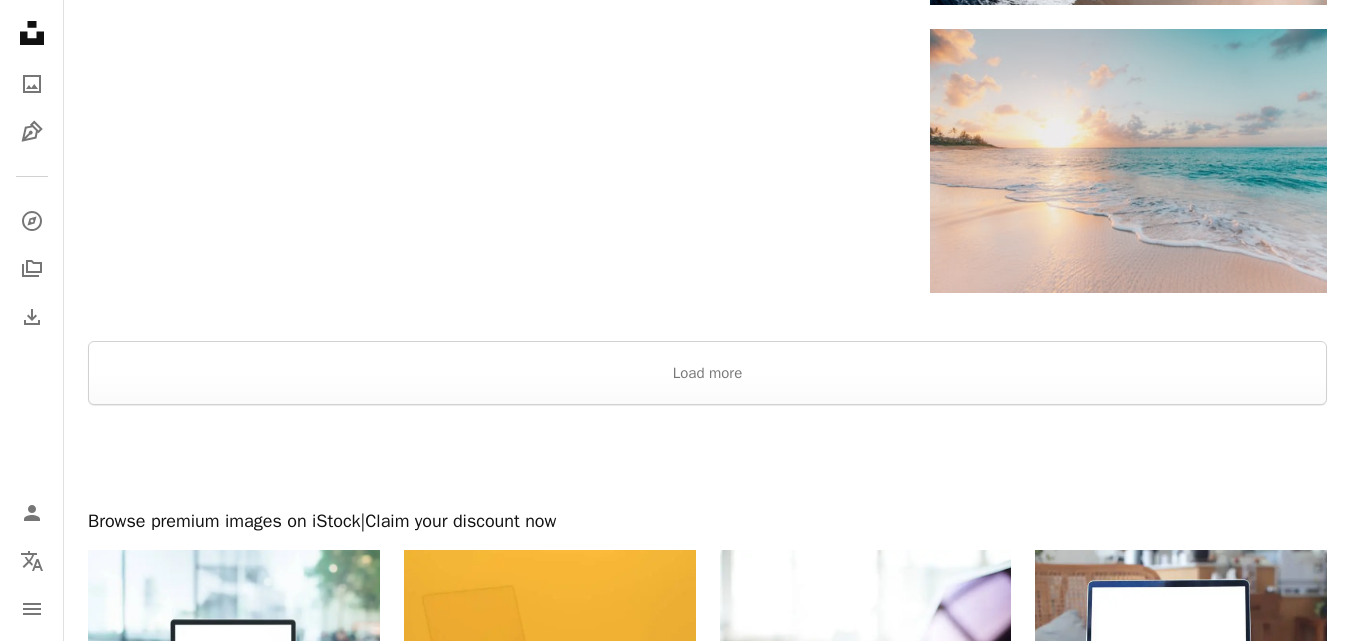 scroll, scrollTop: 2705, scrollLeft: 0, axis: vertical 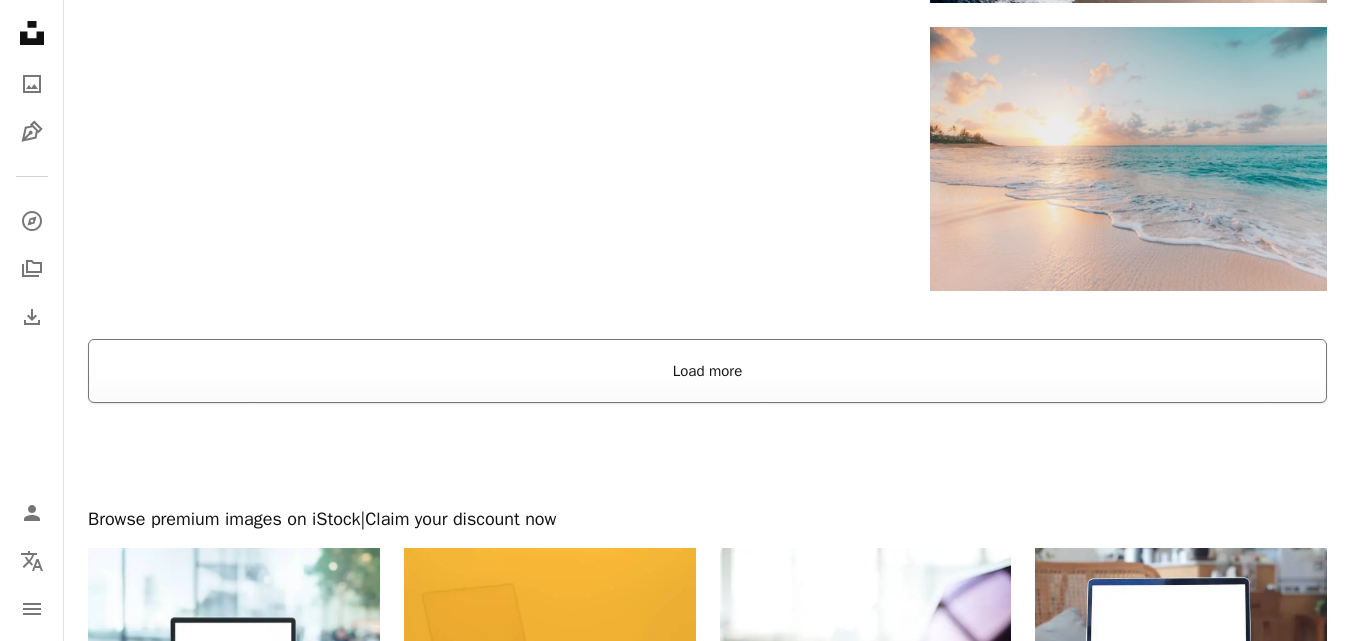 click on "Load more" at bounding box center [707, 371] 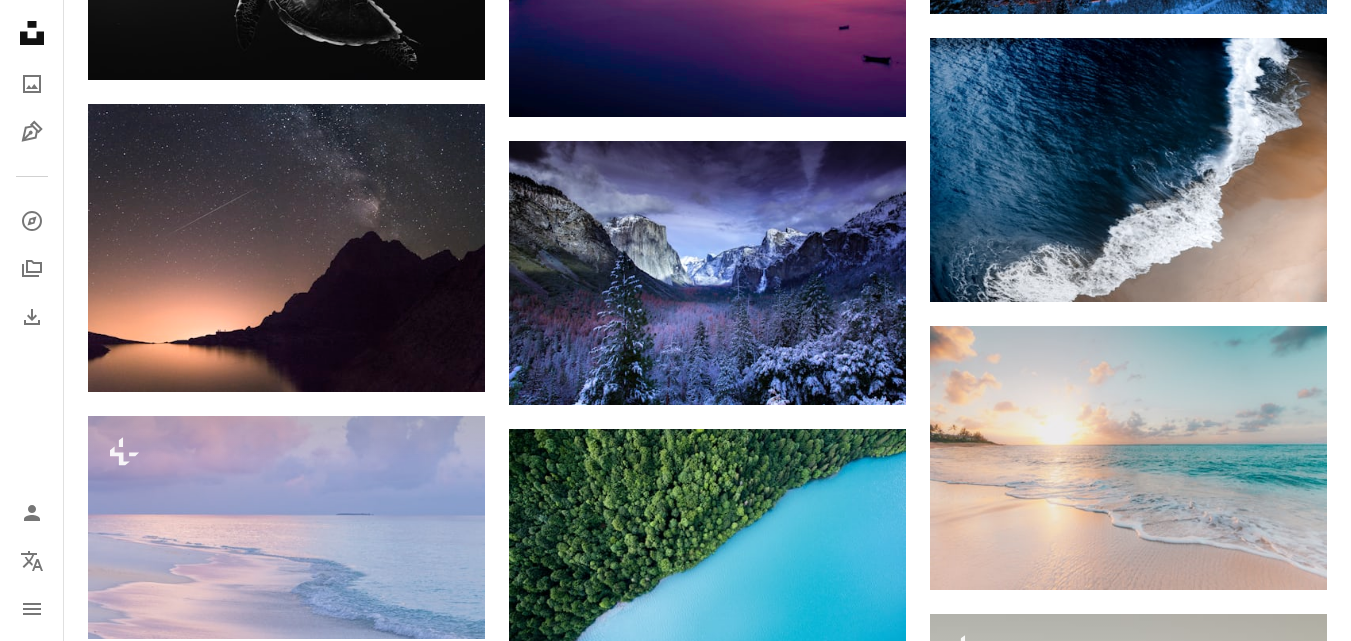 scroll, scrollTop: 2405, scrollLeft: 0, axis: vertical 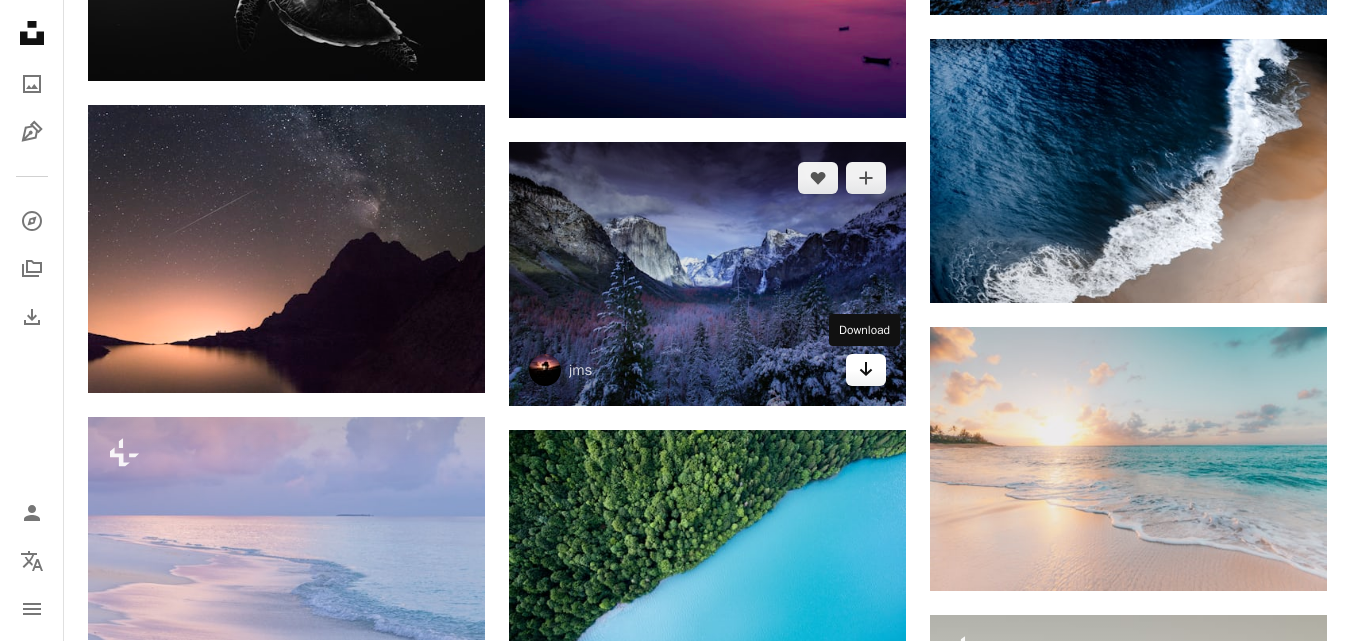 click on "Arrow pointing down" 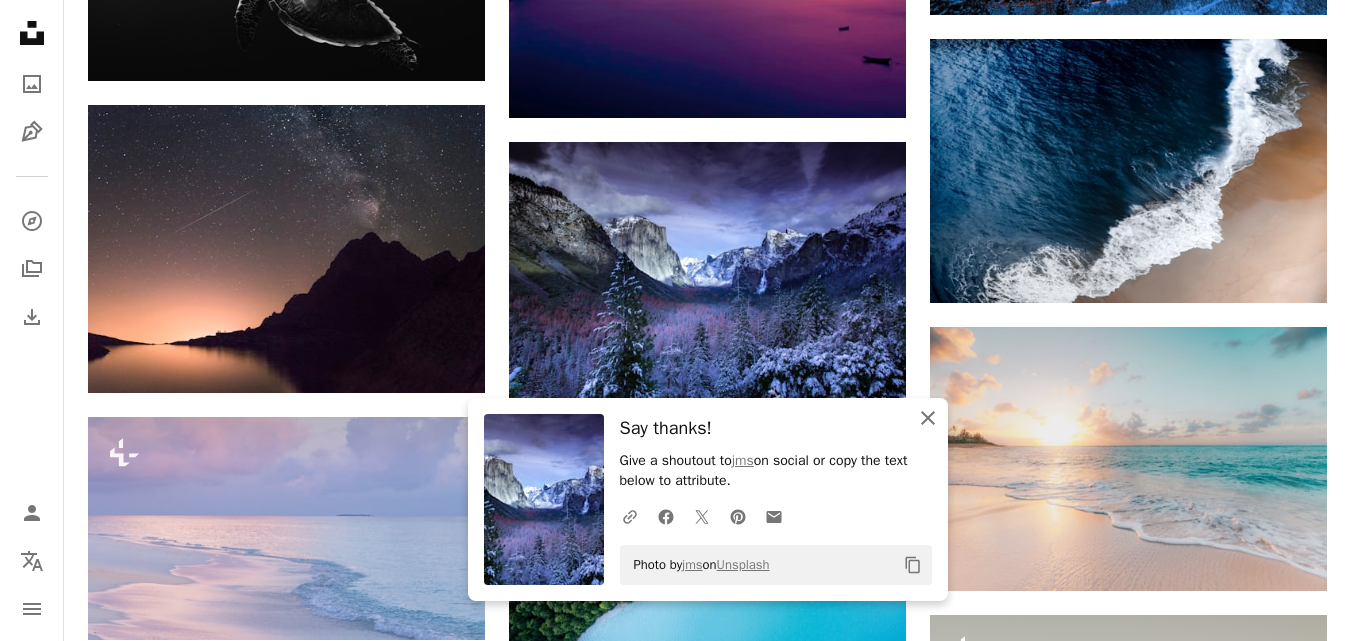 click on "An X shape" 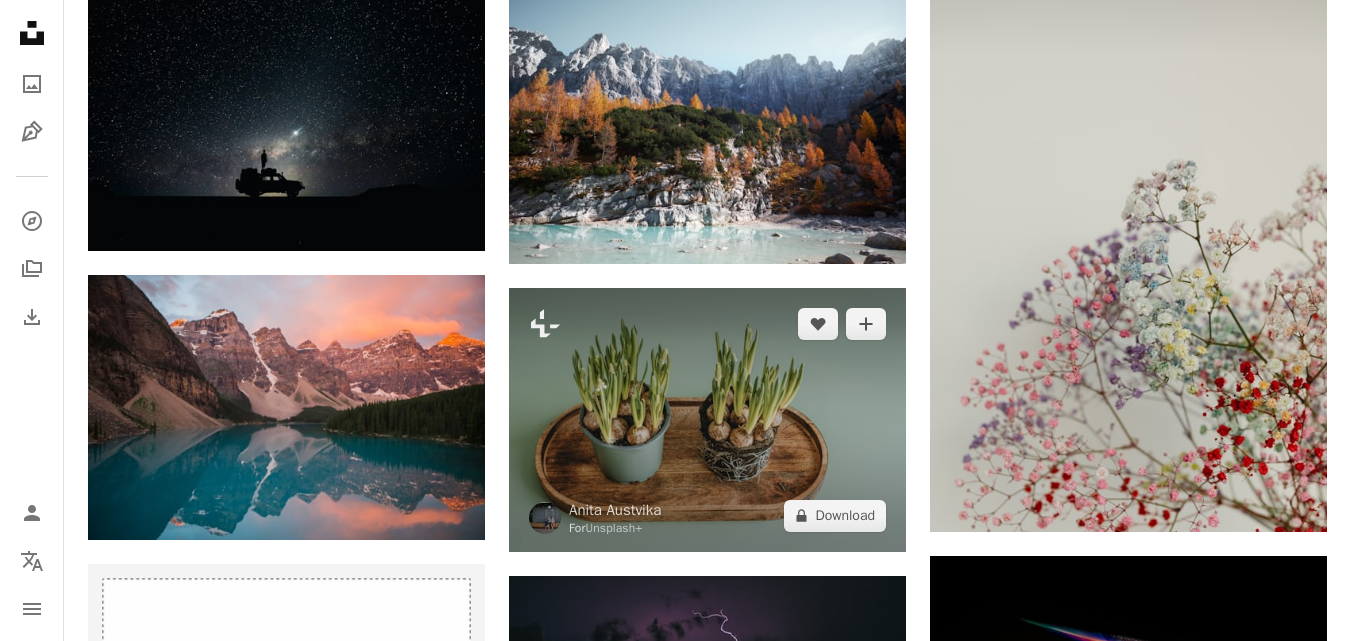 scroll, scrollTop: 3088, scrollLeft: 0, axis: vertical 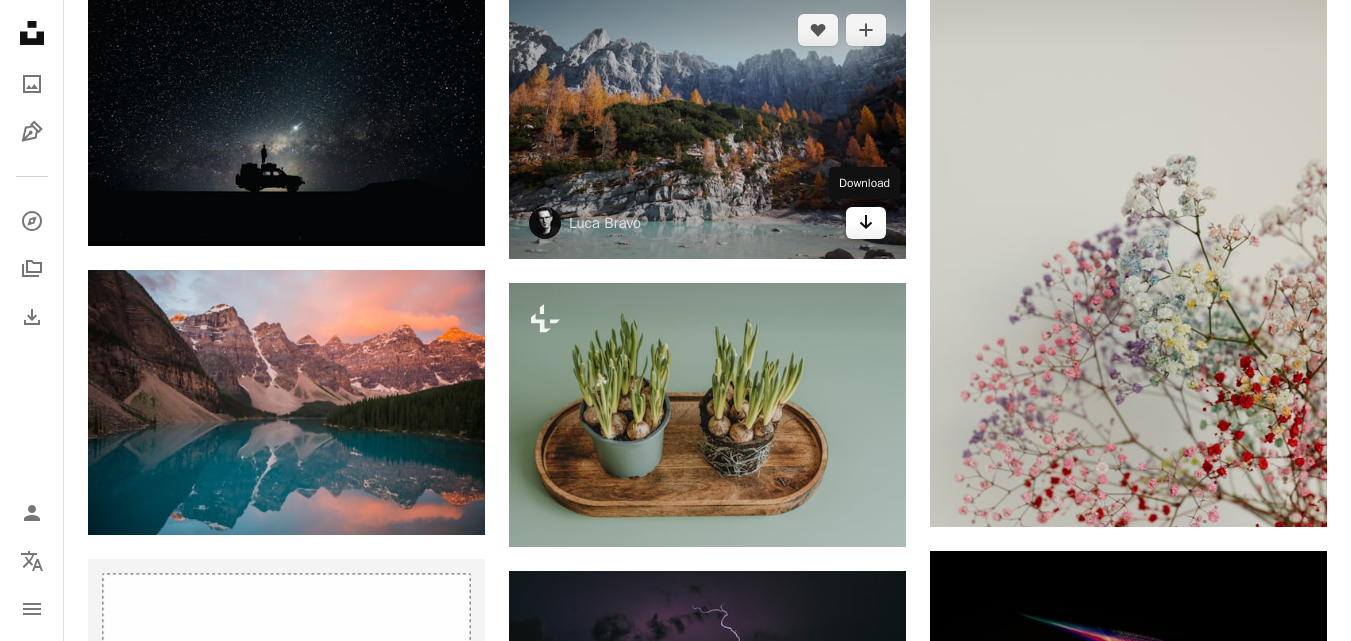 click on "Arrow pointing down" 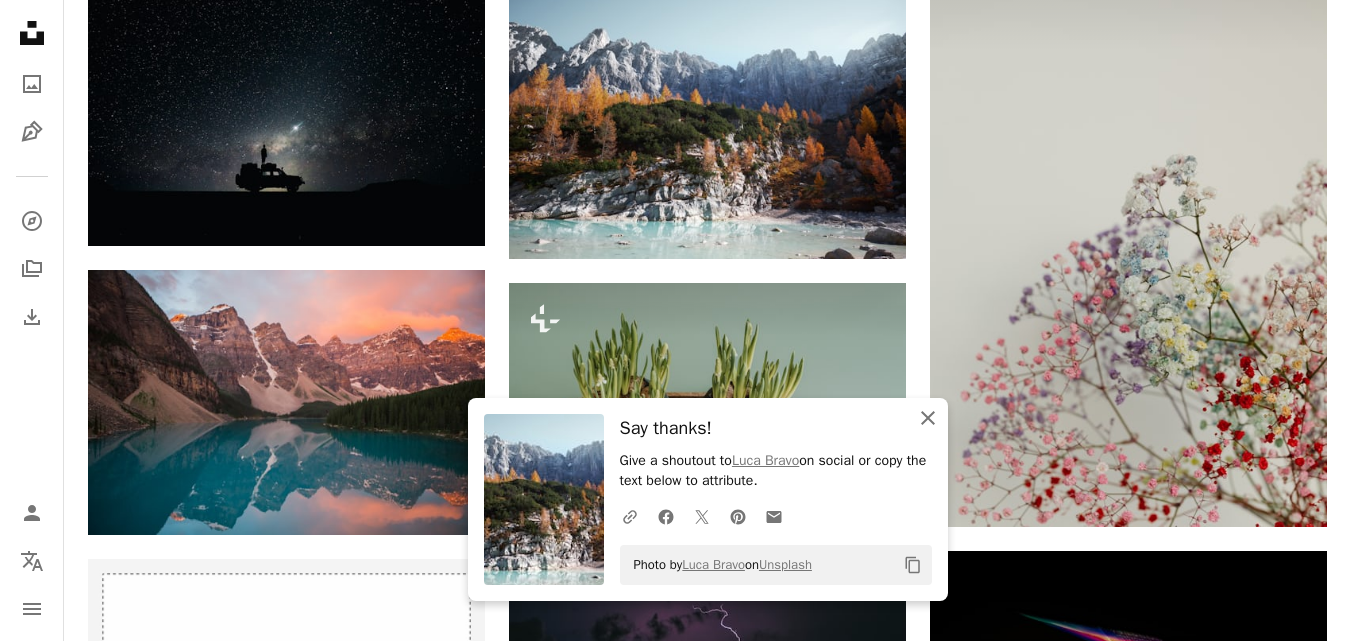 click on "An X shape" 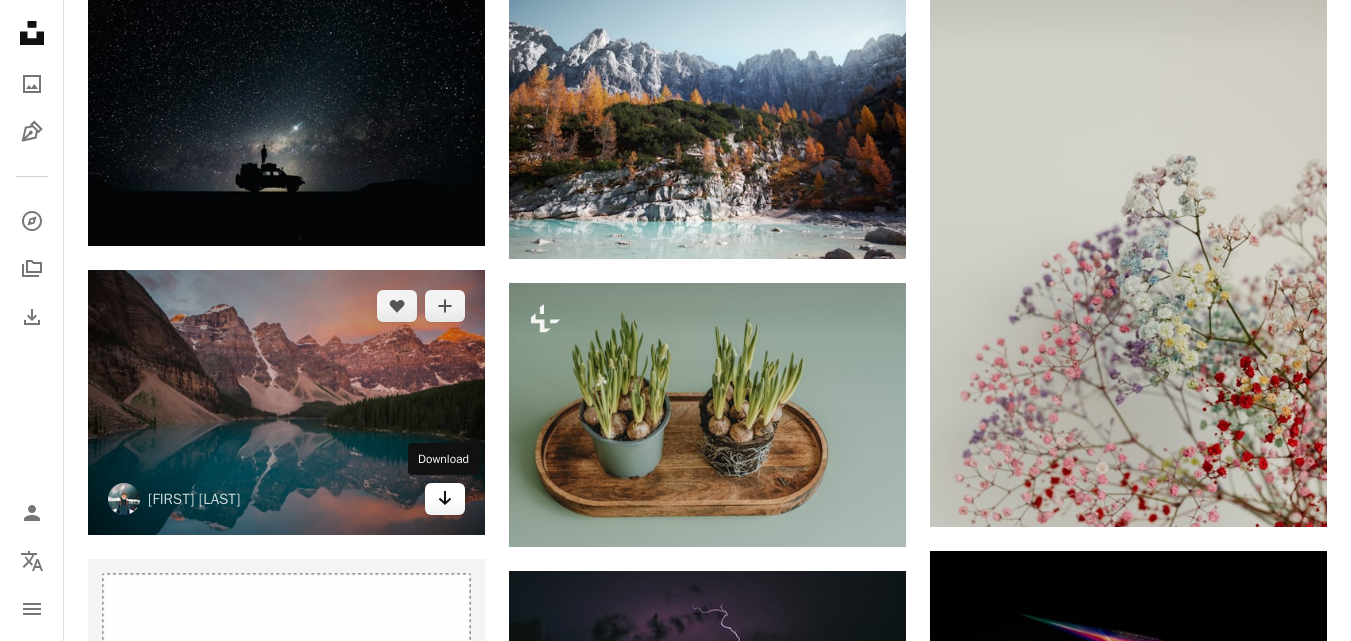 click on "Arrow pointing down" 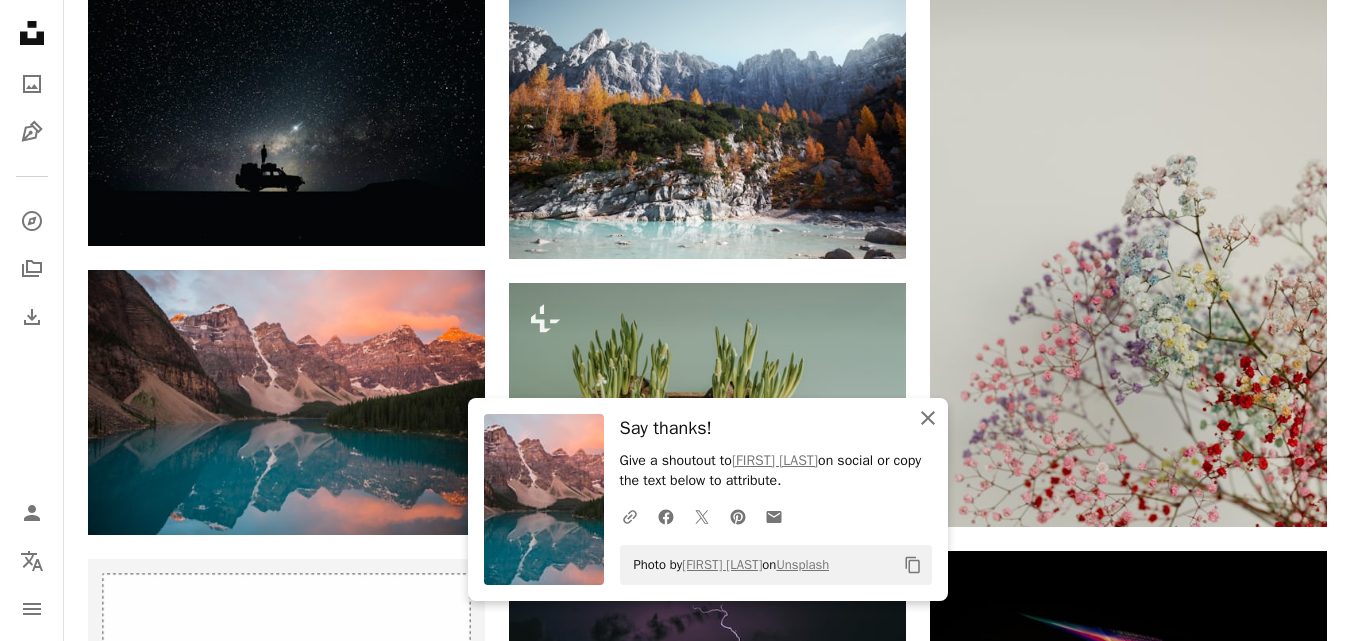 click on "An X shape" 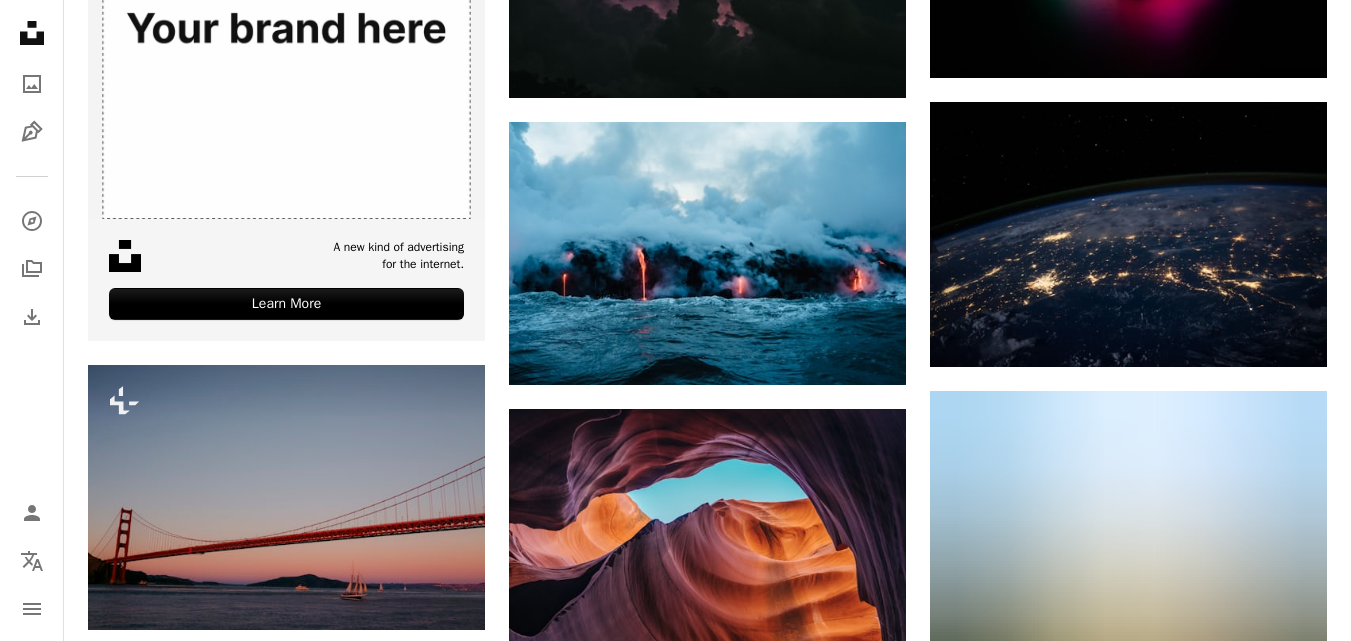scroll, scrollTop: 3805, scrollLeft: 0, axis: vertical 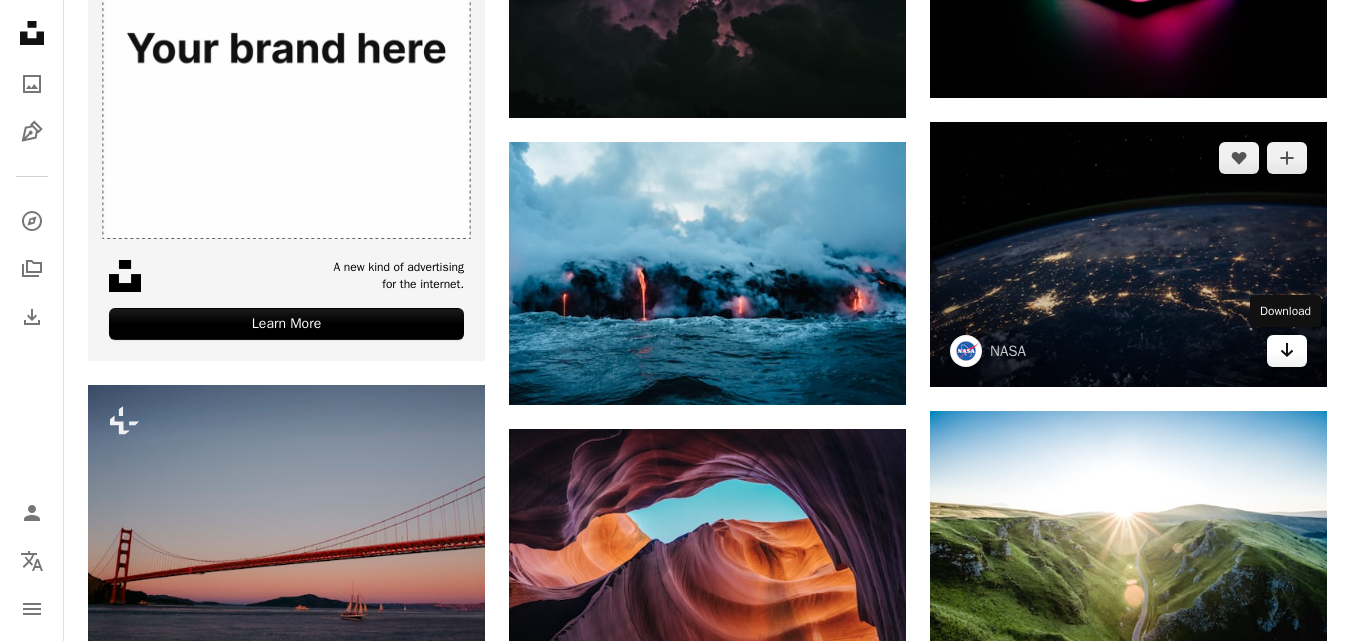 click on "Arrow pointing down" 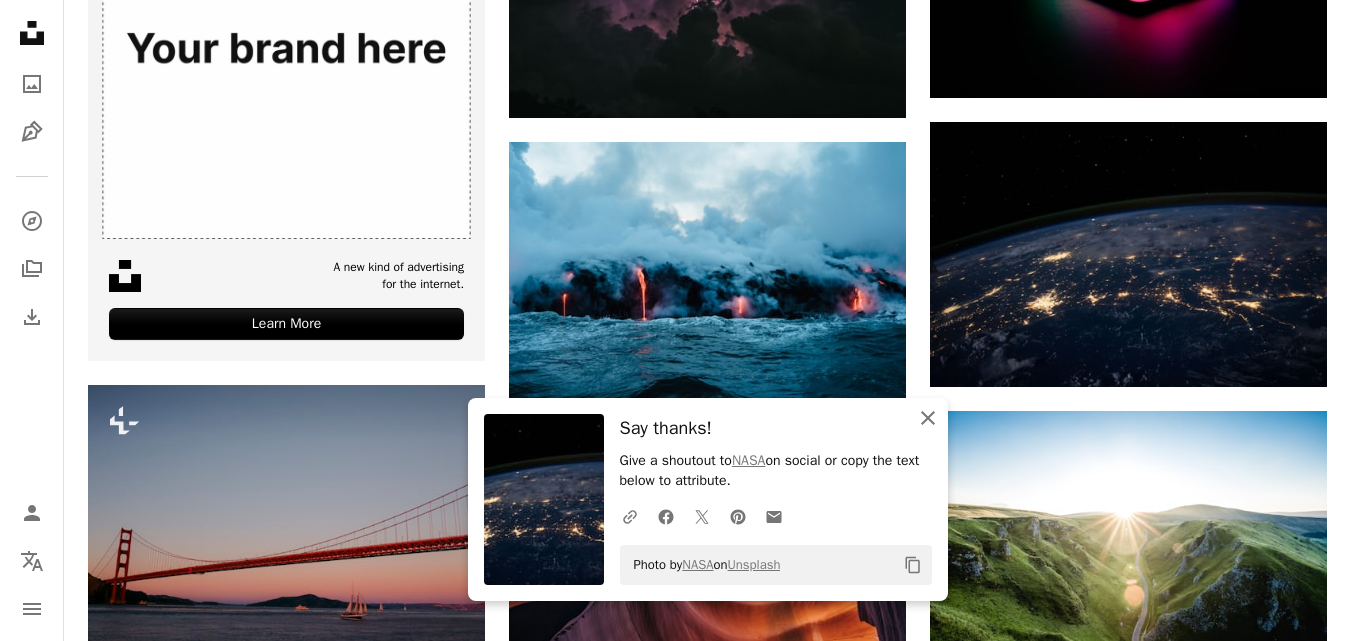 click on "An X shape" 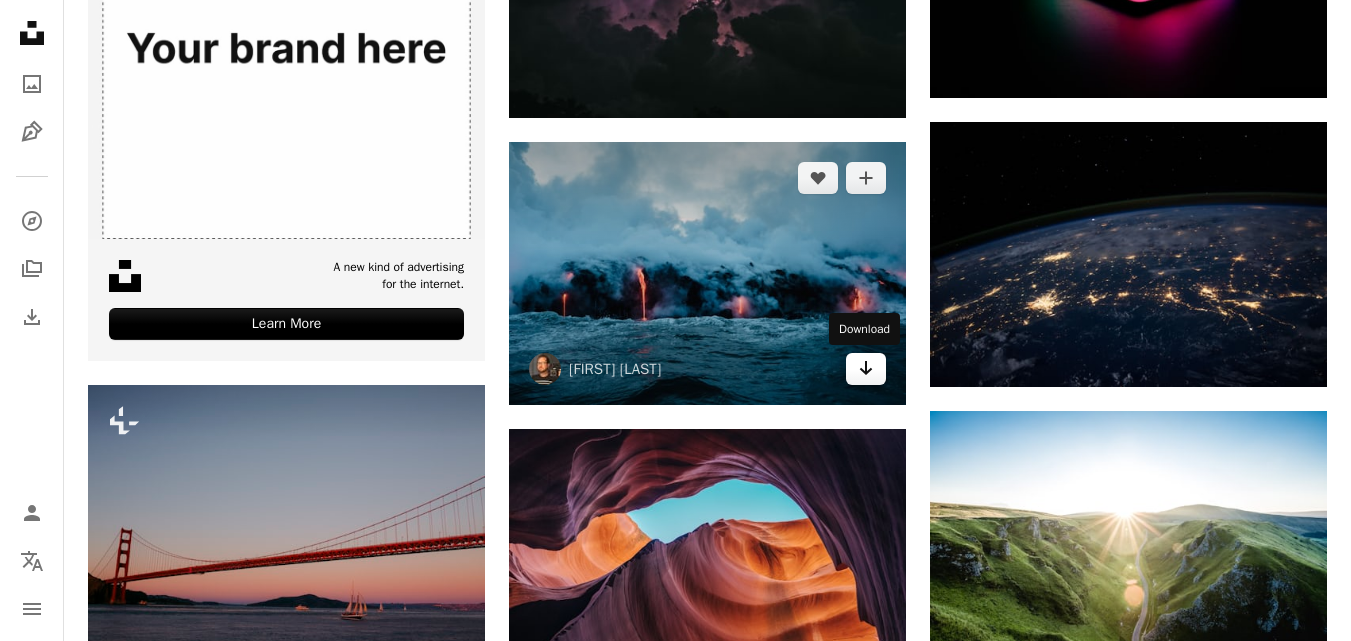 click on "Arrow pointing down" at bounding box center (866, 369) 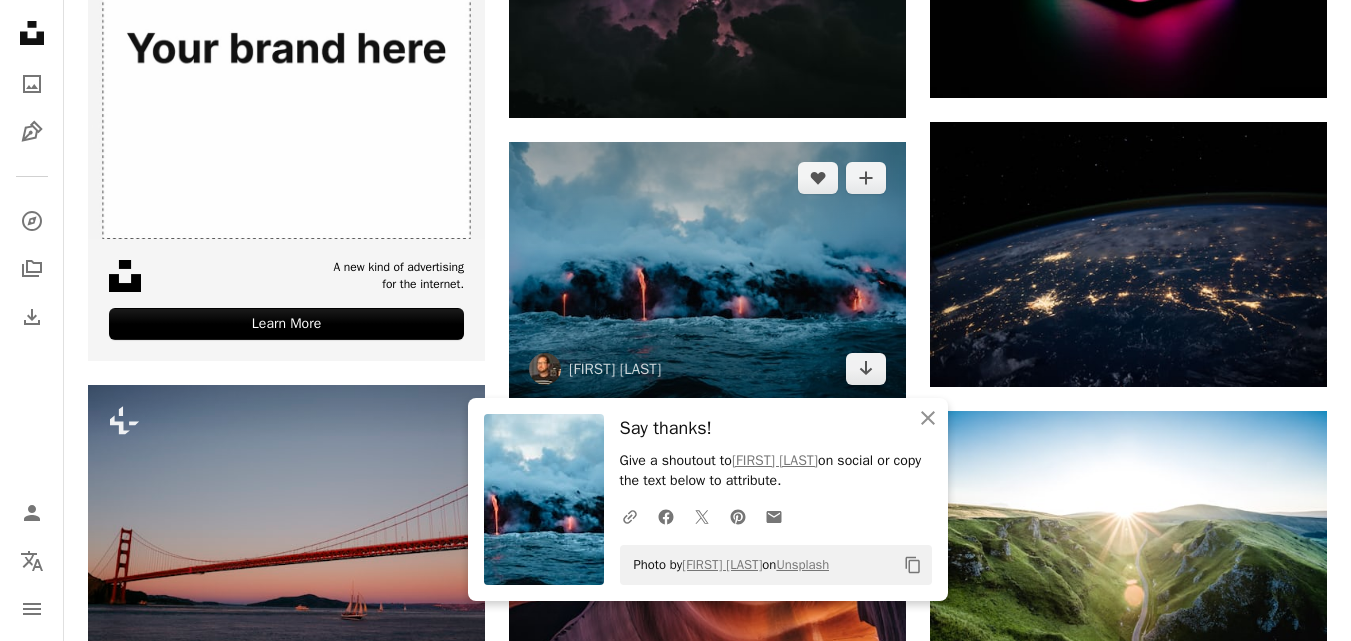 click at bounding box center (707, 273) 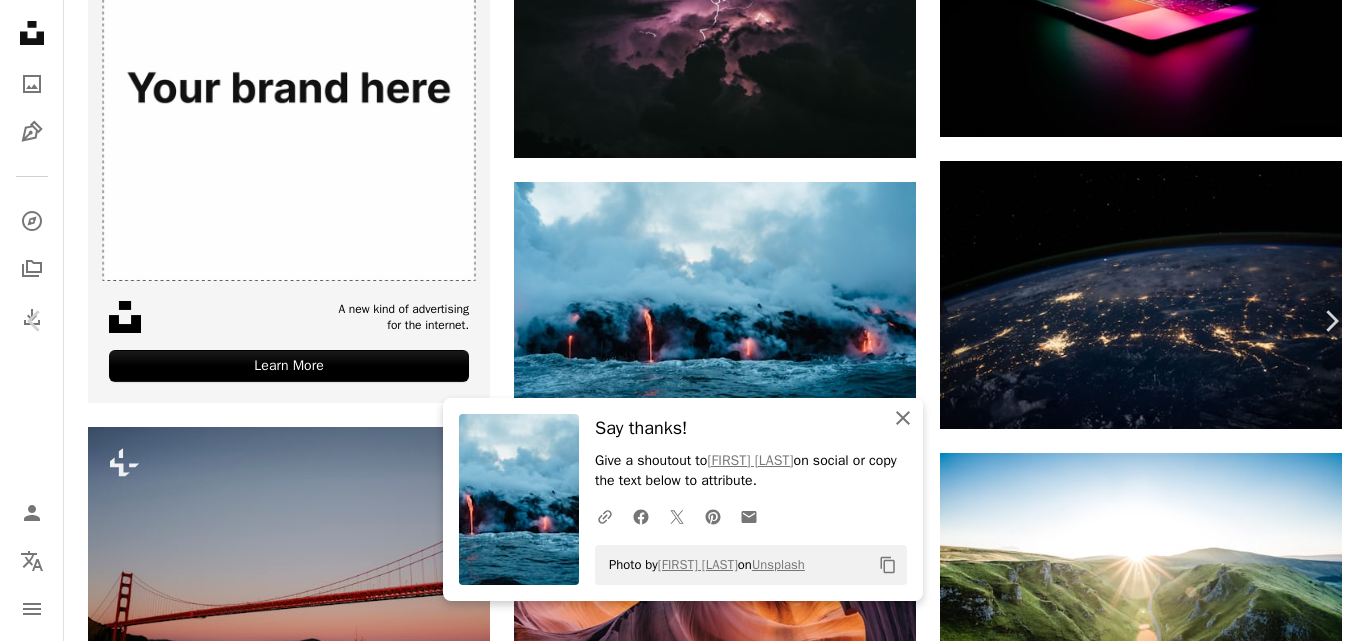 click 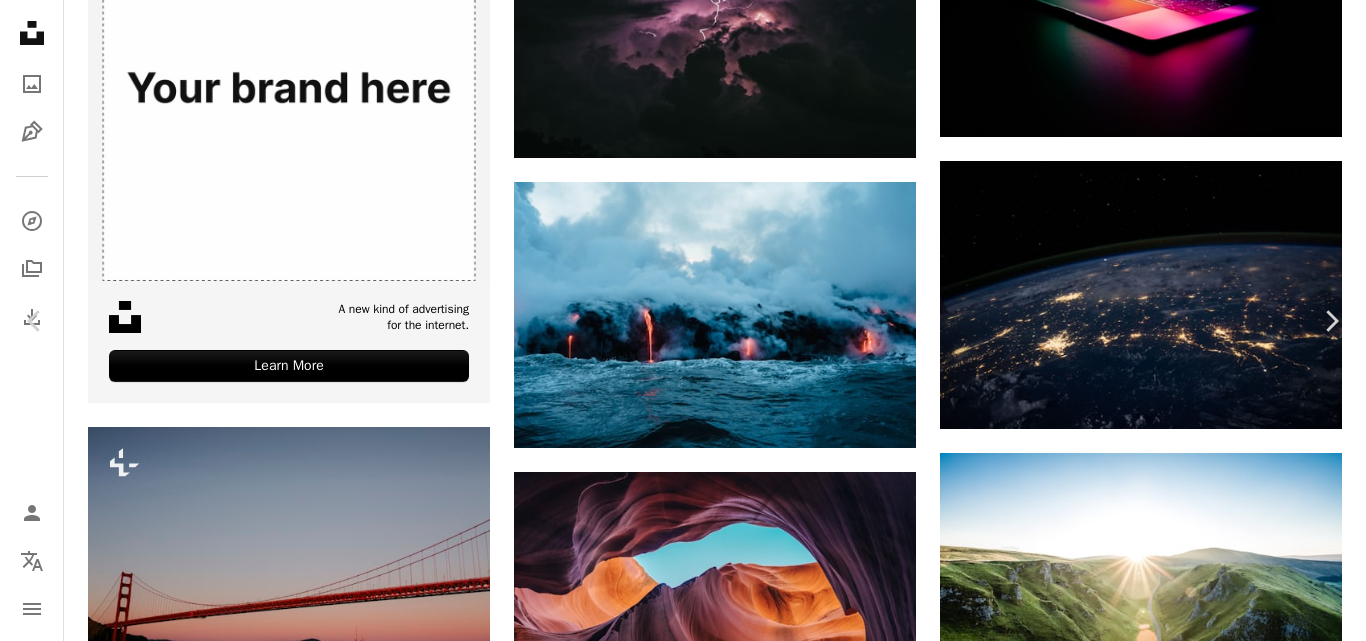 click on "Chevron down" 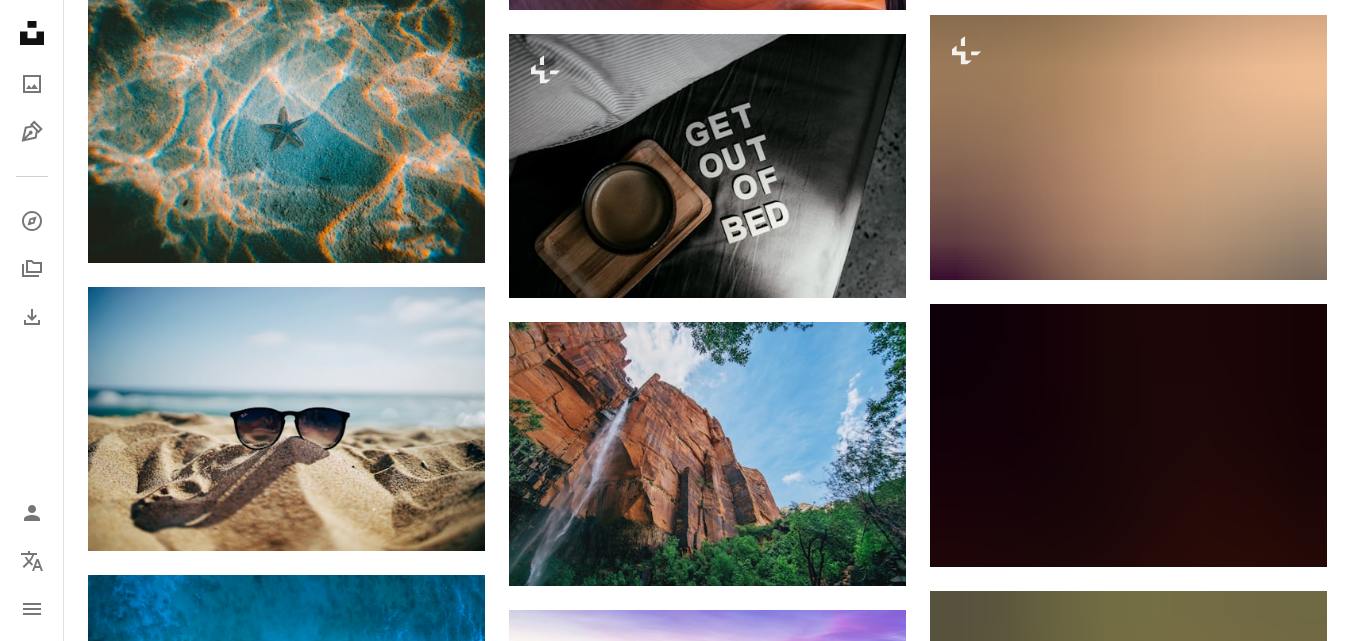scroll, scrollTop: 4488, scrollLeft: 0, axis: vertical 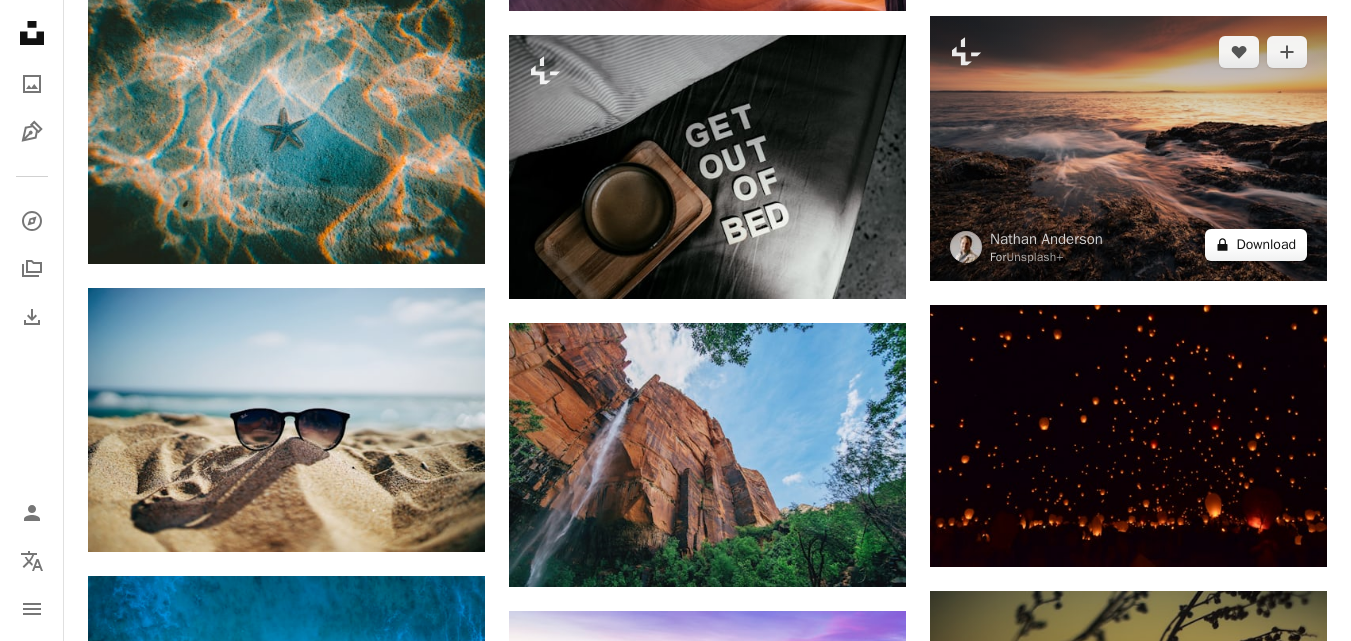 click on "A lock   Download" at bounding box center [1256, 245] 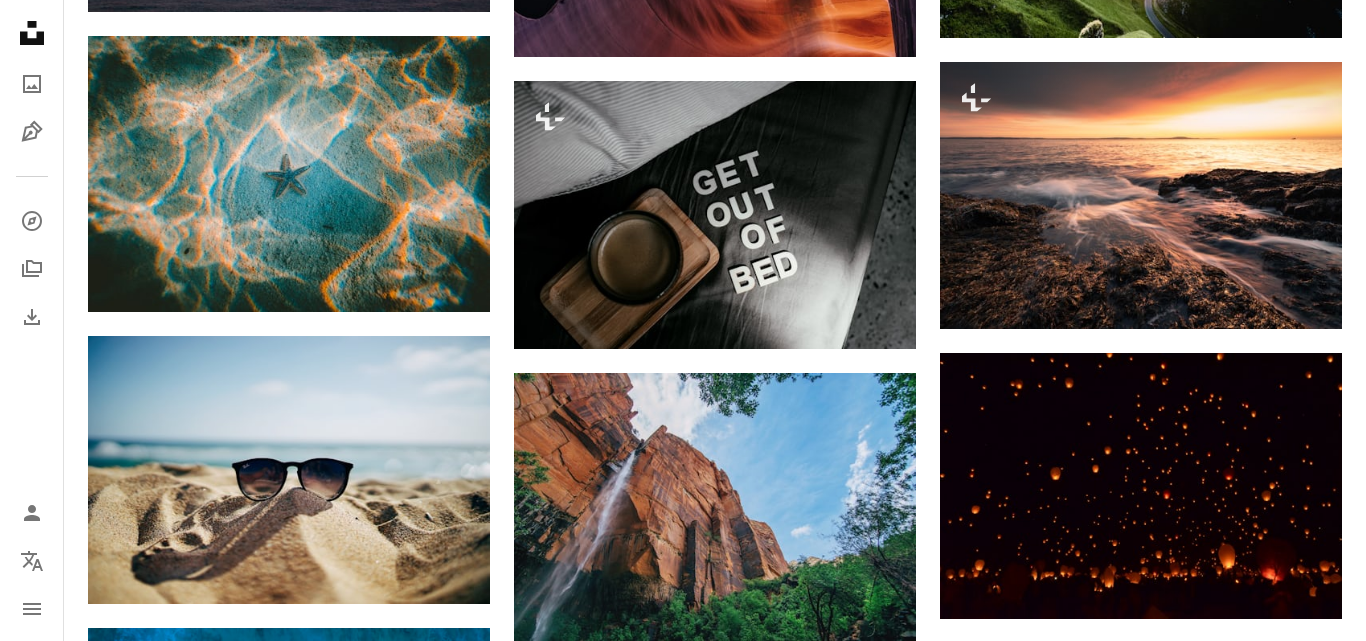 click on "An X shape Premium, ready to use images. Get unlimited access. A plus sign Members-only content added monthly A plus sign Unlimited royalty-free downloads A plus sign Illustrations  New A plus sign Enhanced legal protections yearly 66%  off monthly $12   $4 USD per month * Get  Unsplash+ * When paid annually, billed upfront  $48 Taxes where applicable. Renews automatically. Cancel anytime." at bounding box center (683, 3522) 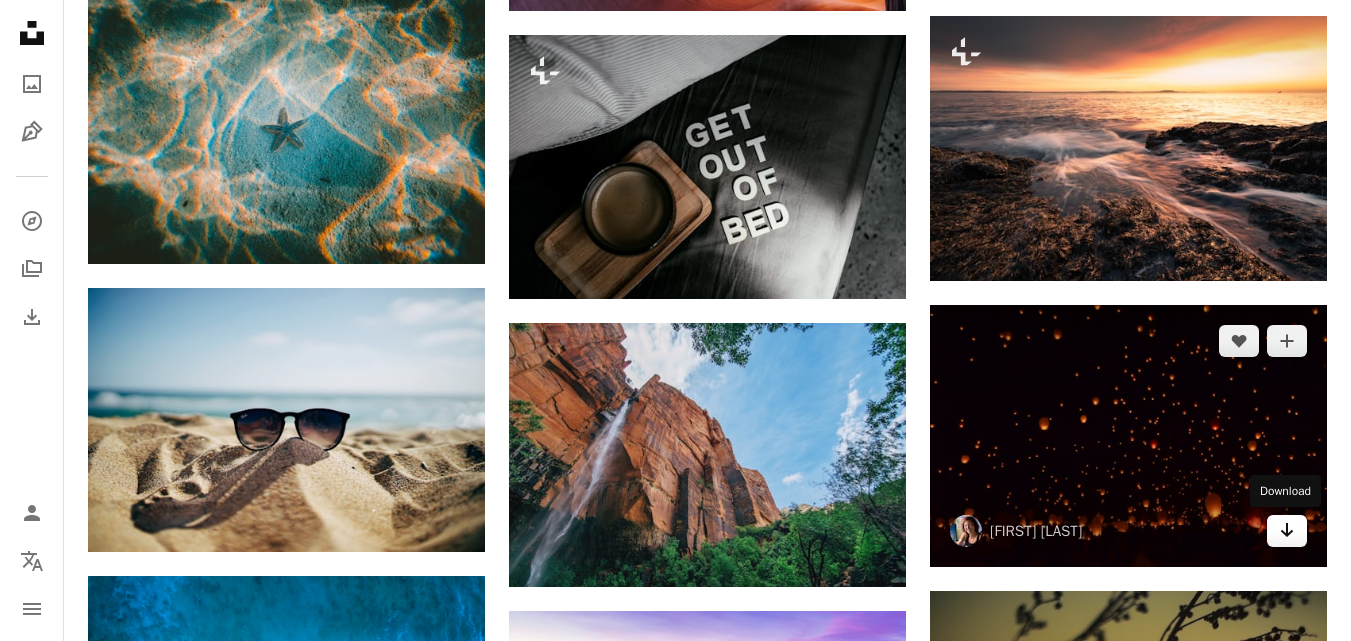 click 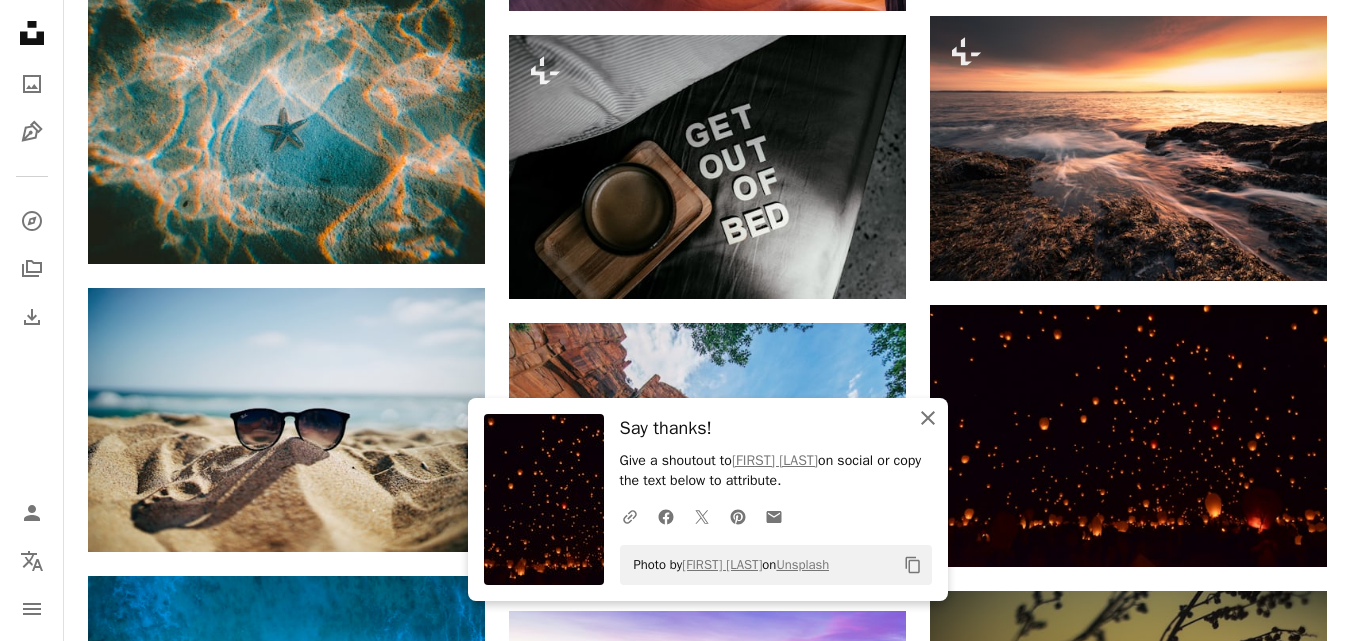 click 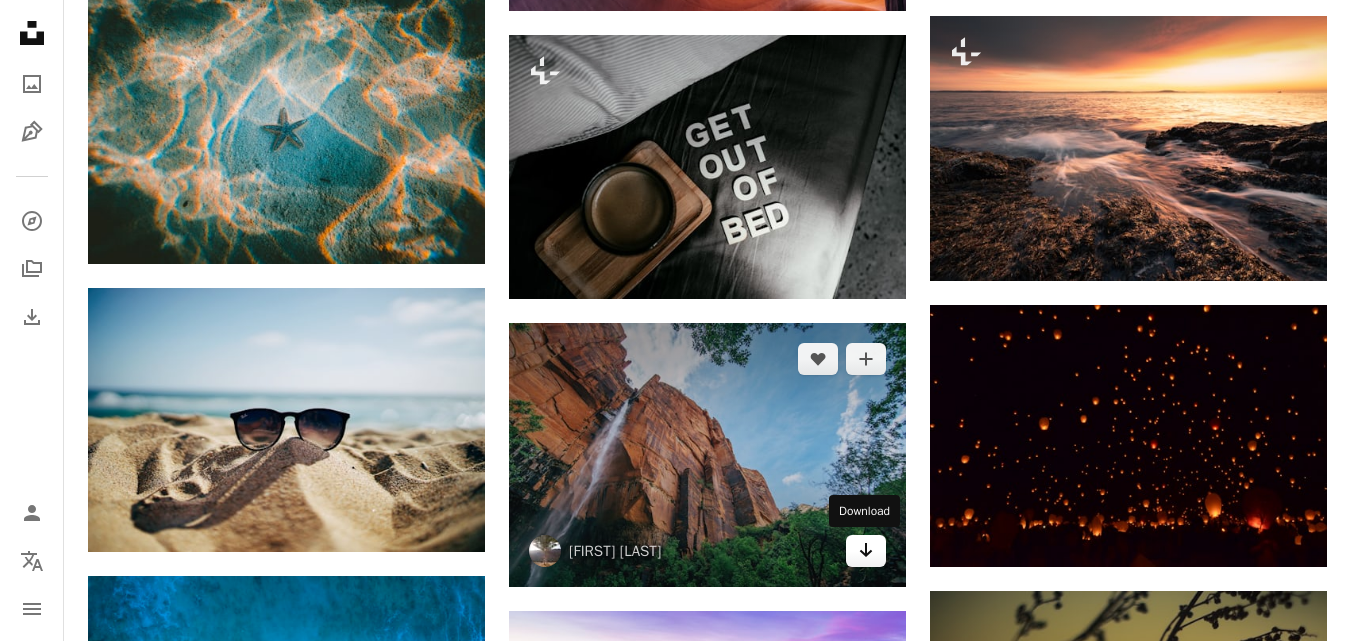 click 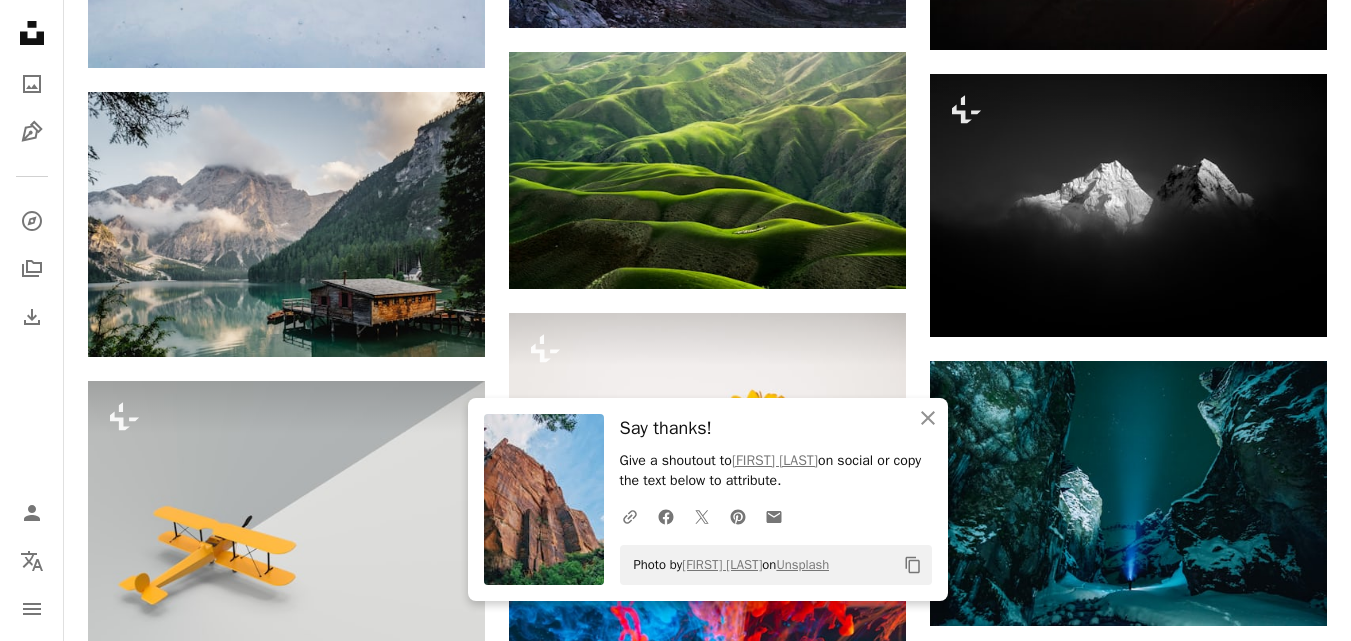 scroll, scrollTop: 5138, scrollLeft: 0, axis: vertical 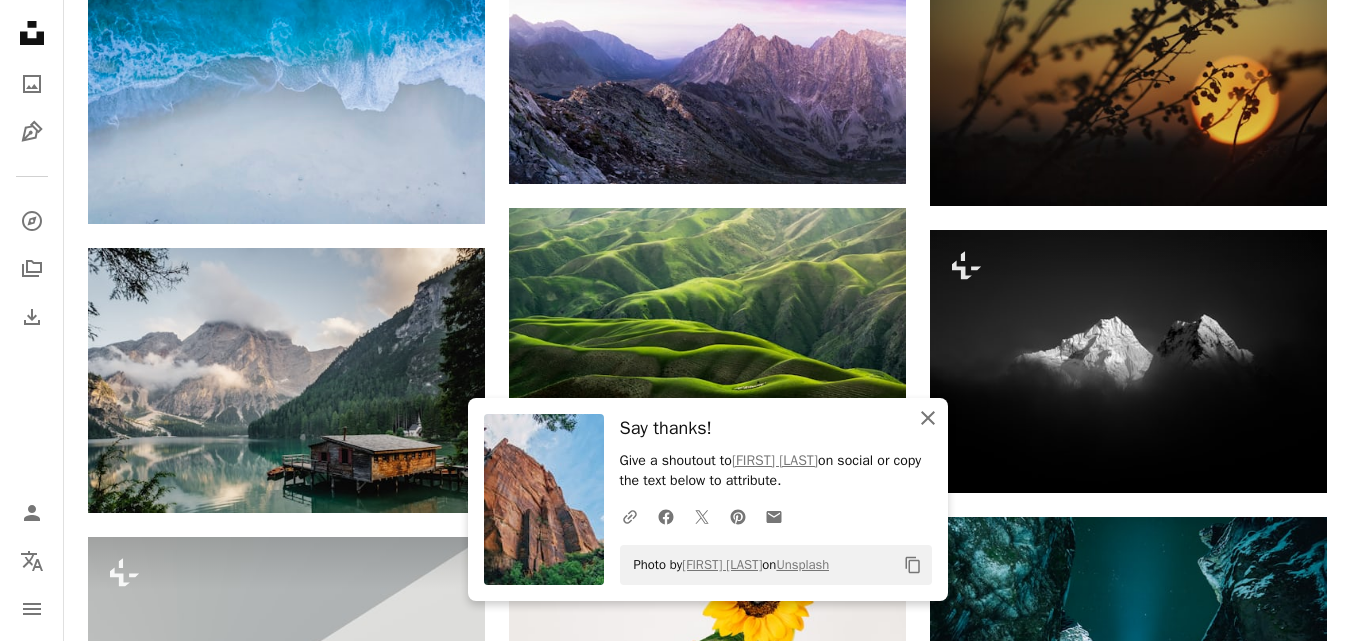 click on "An X shape" 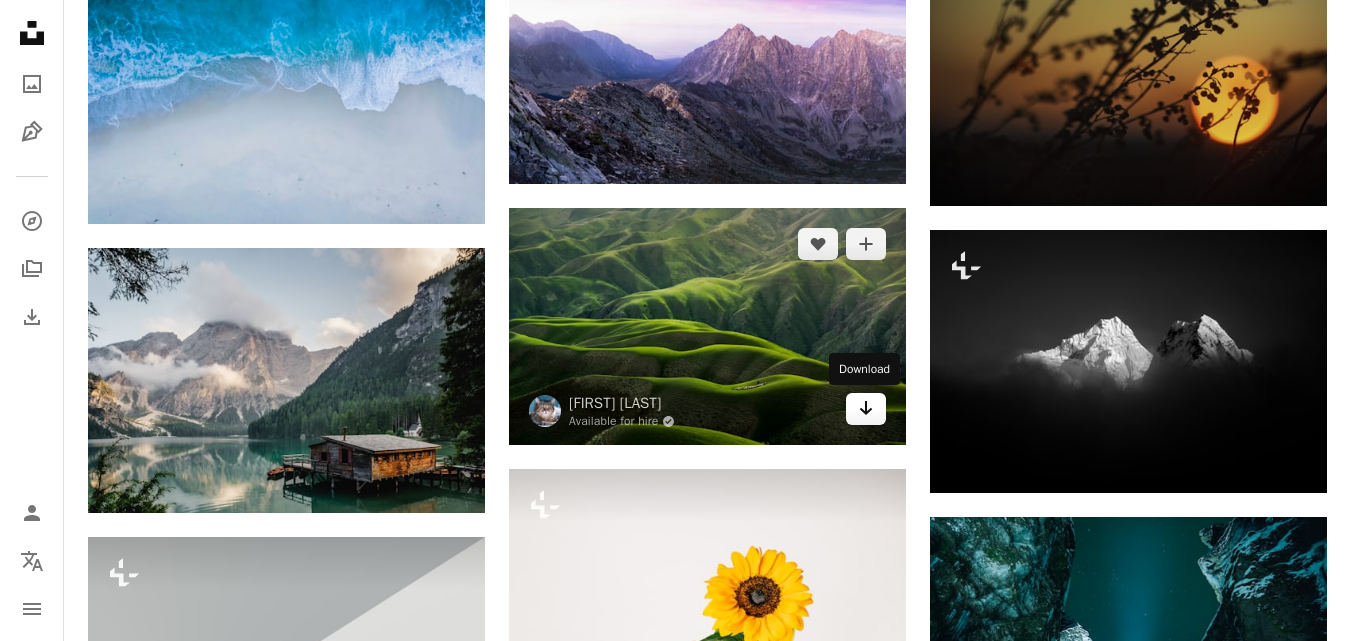 click 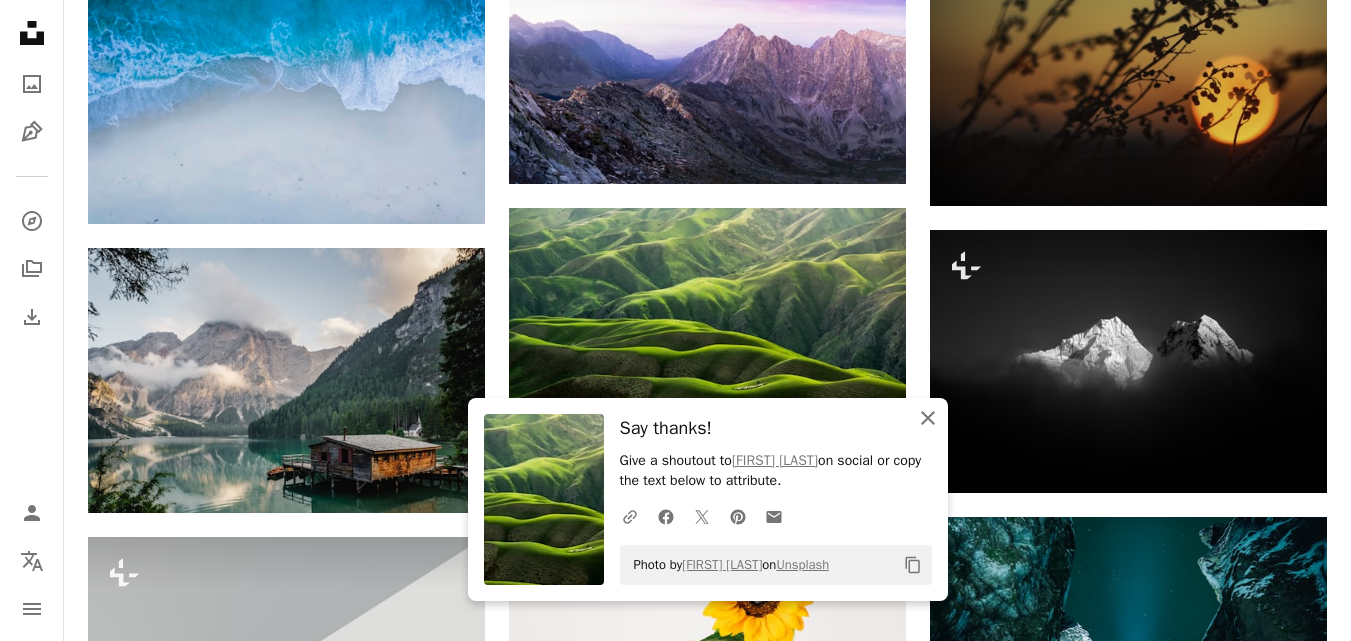 click on "An X shape" 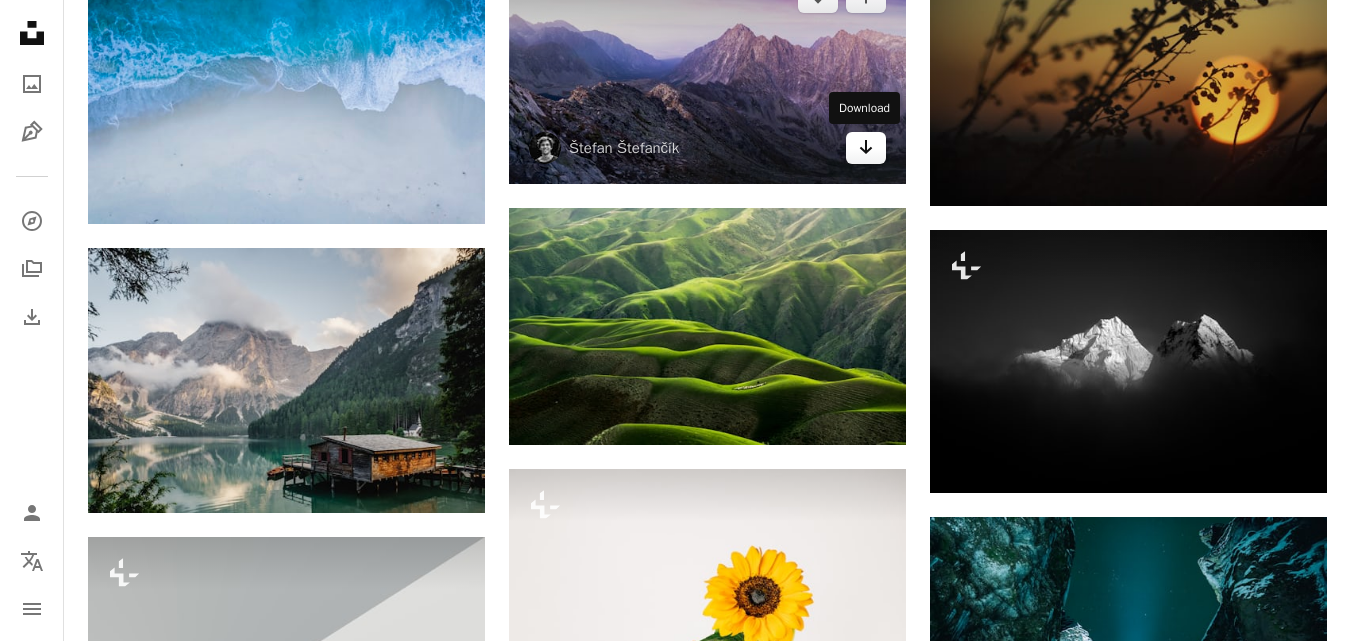click 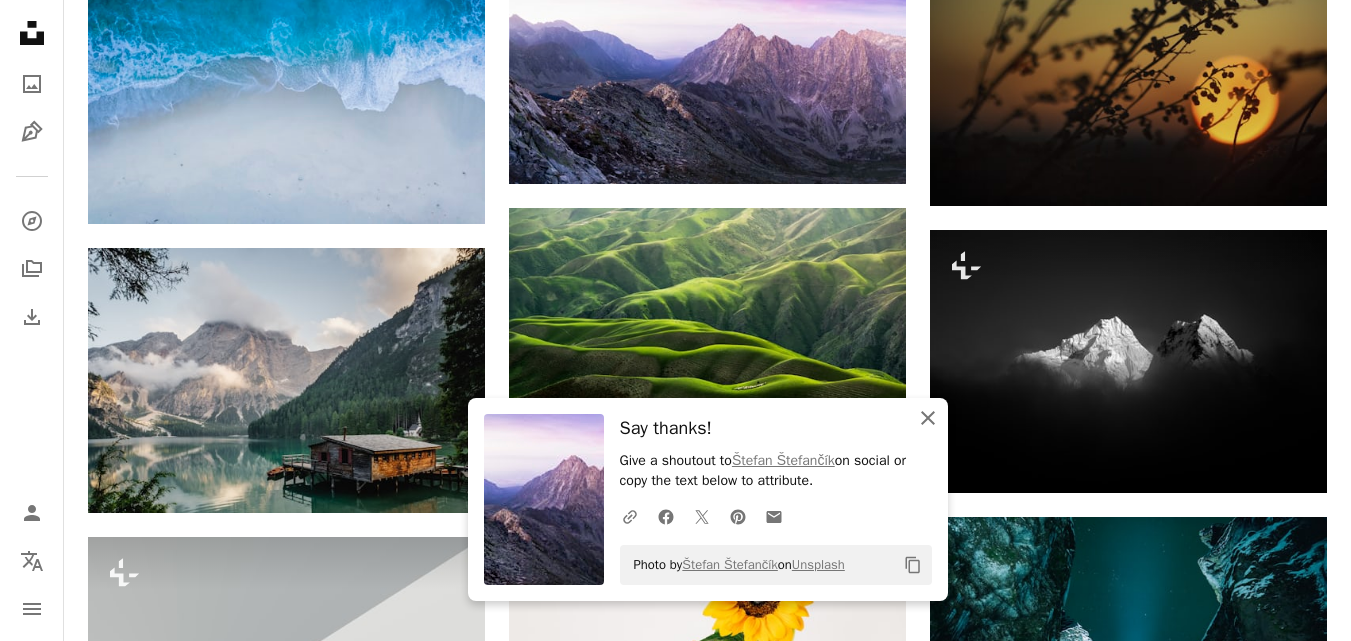 click on "An X shape" 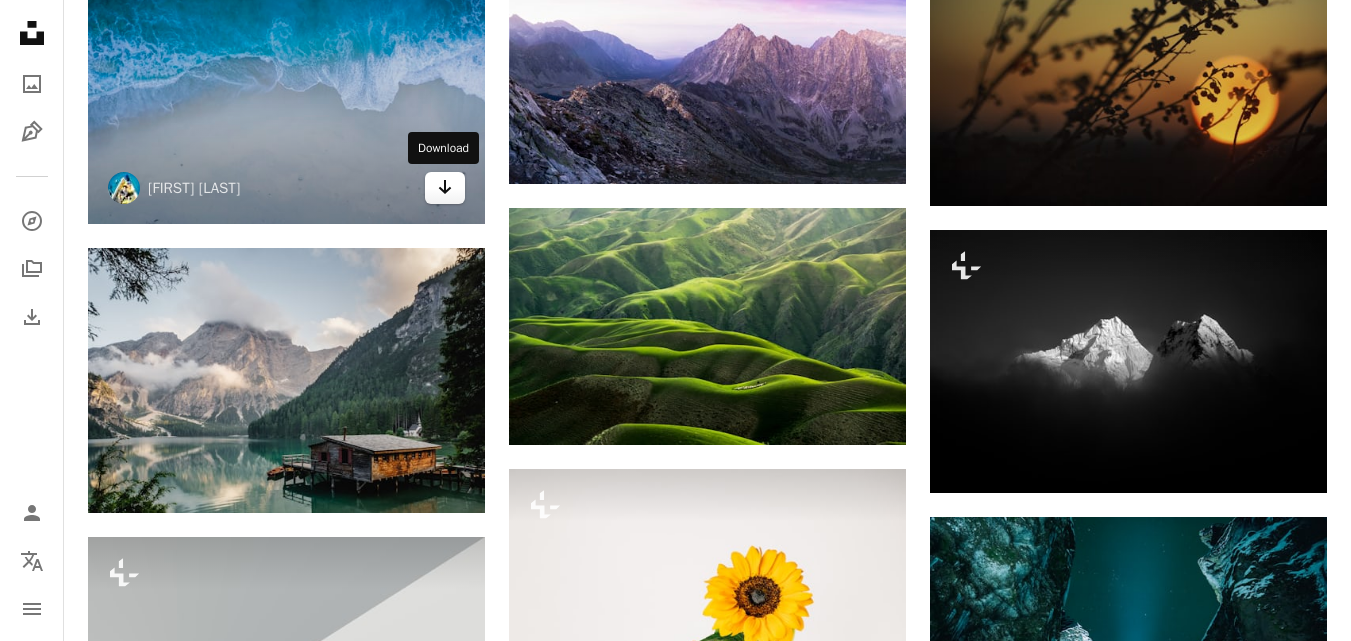 click 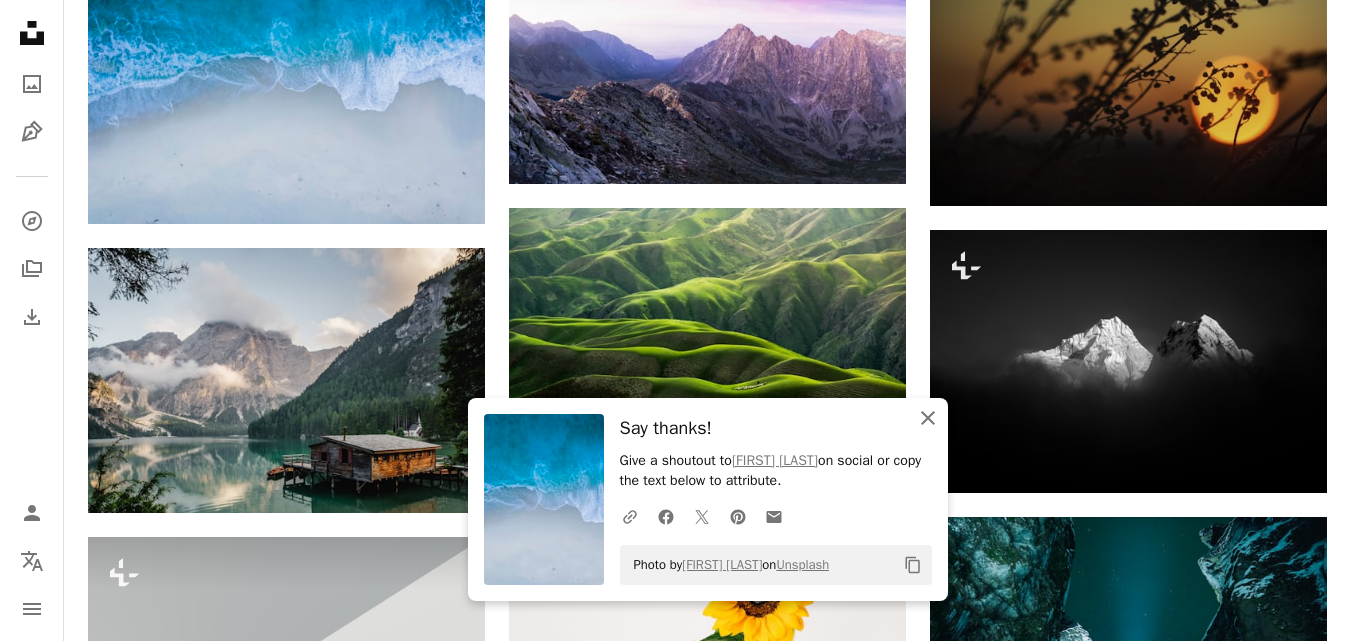 click on "An X shape" 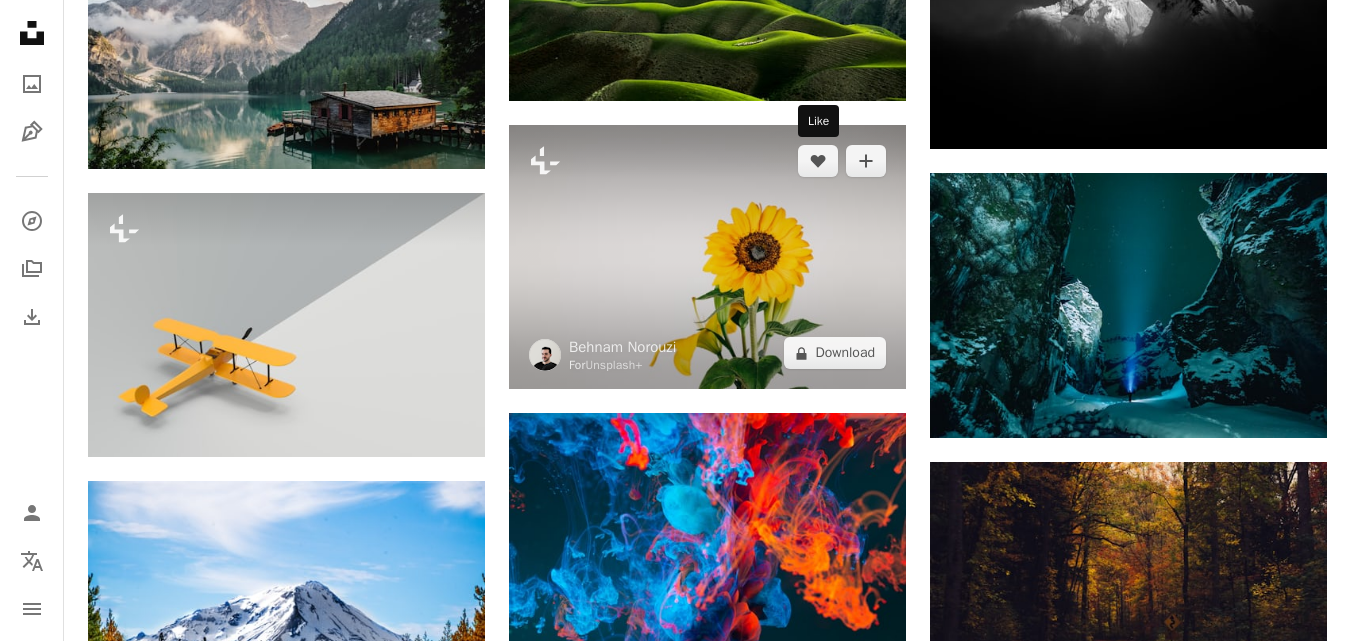 scroll, scrollTop: 5472, scrollLeft: 0, axis: vertical 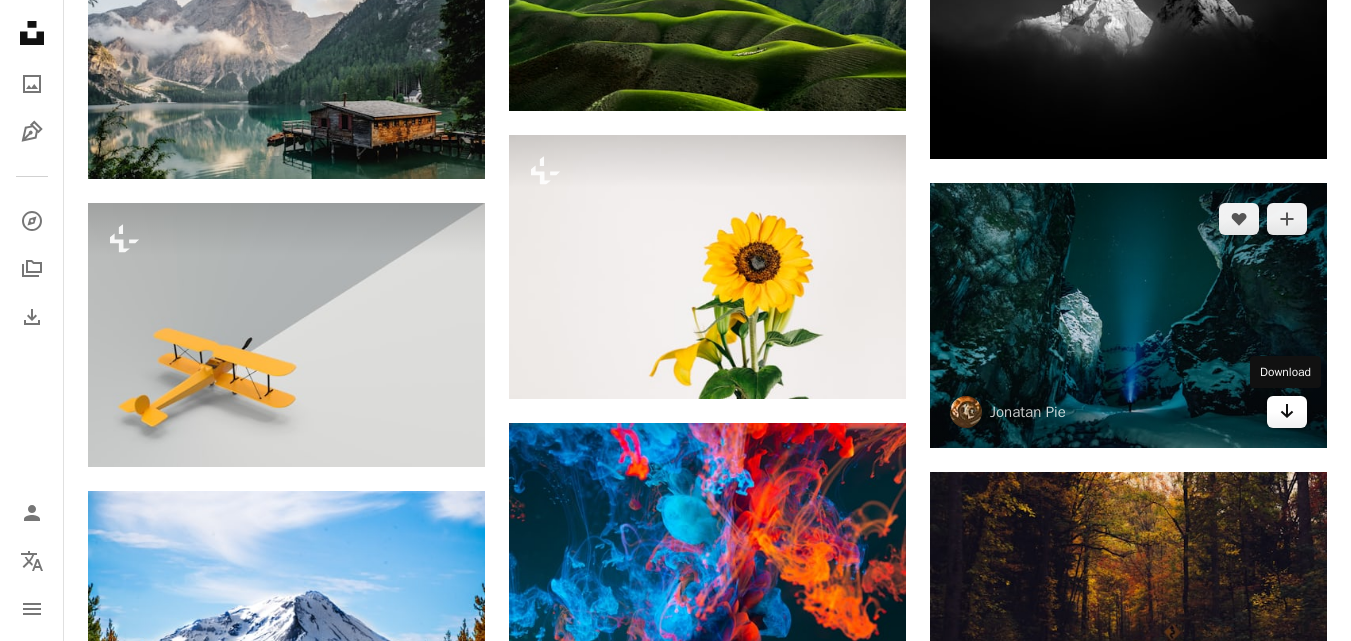 click 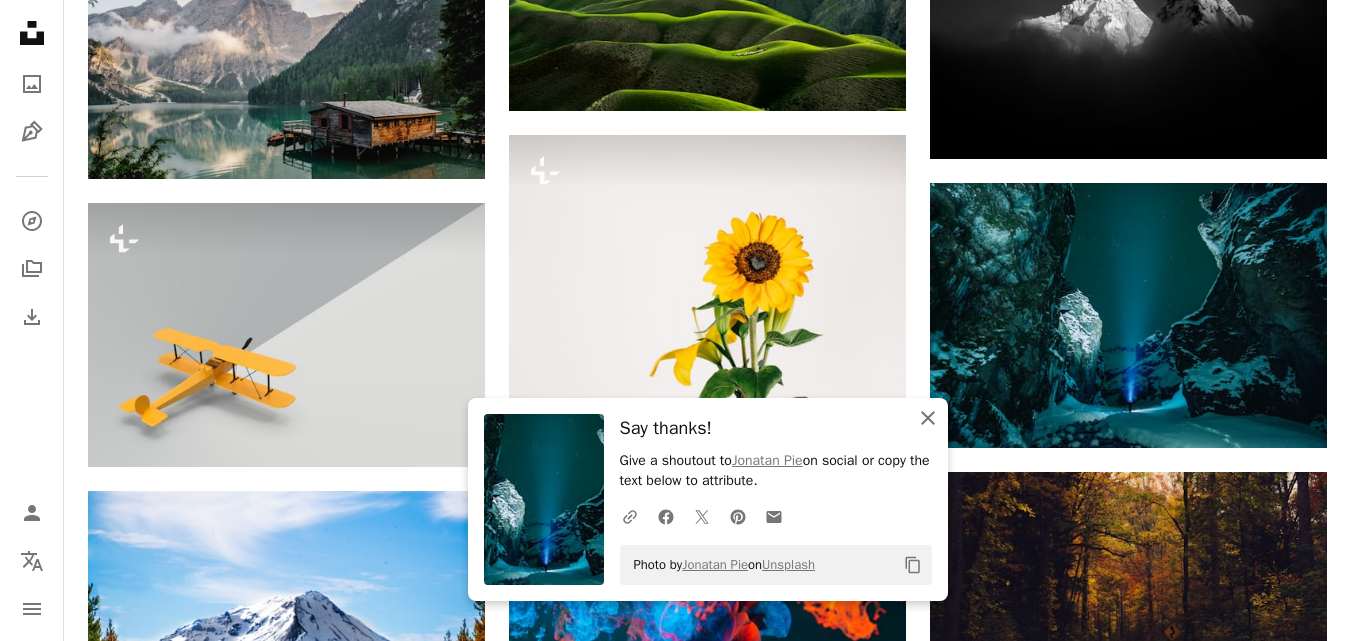 click 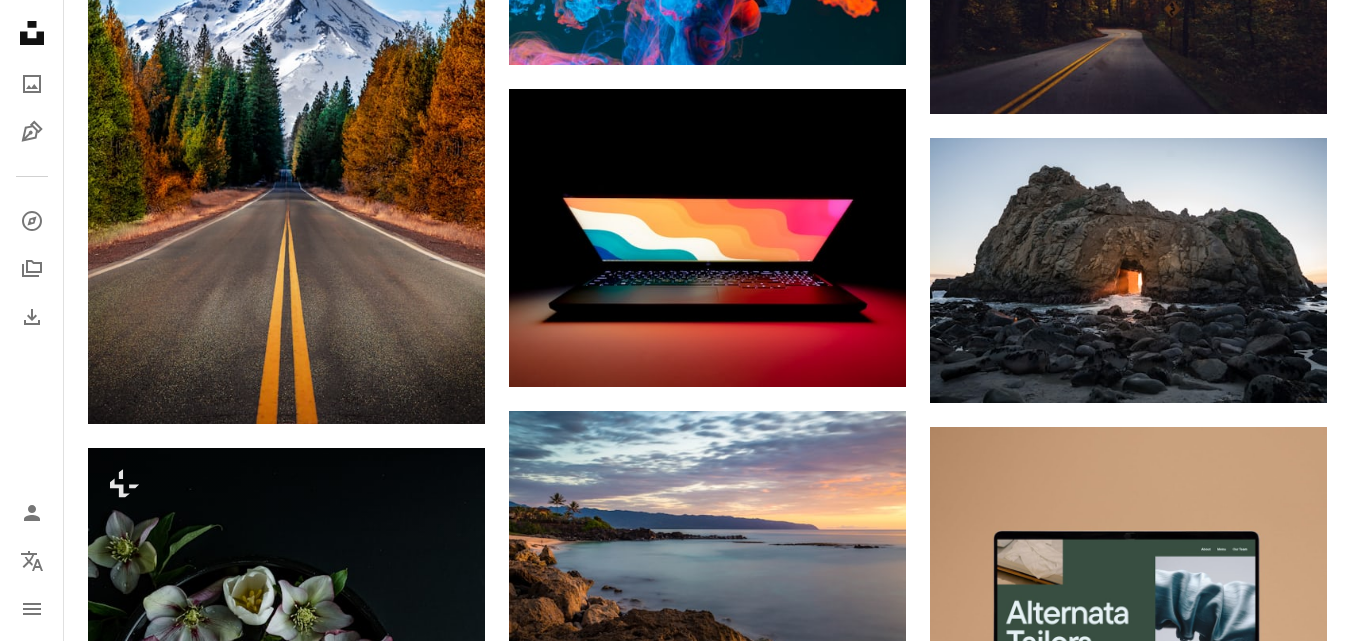 scroll, scrollTop: 6122, scrollLeft: 0, axis: vertical 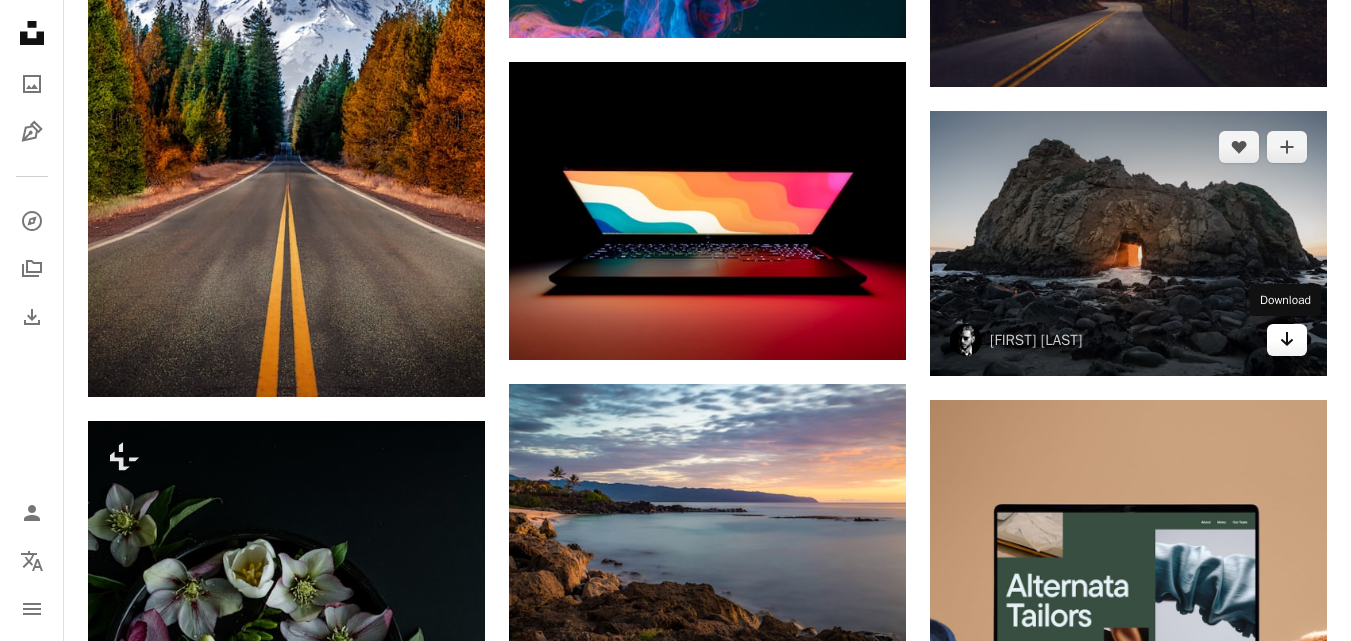 click on "Arrow pointing down" 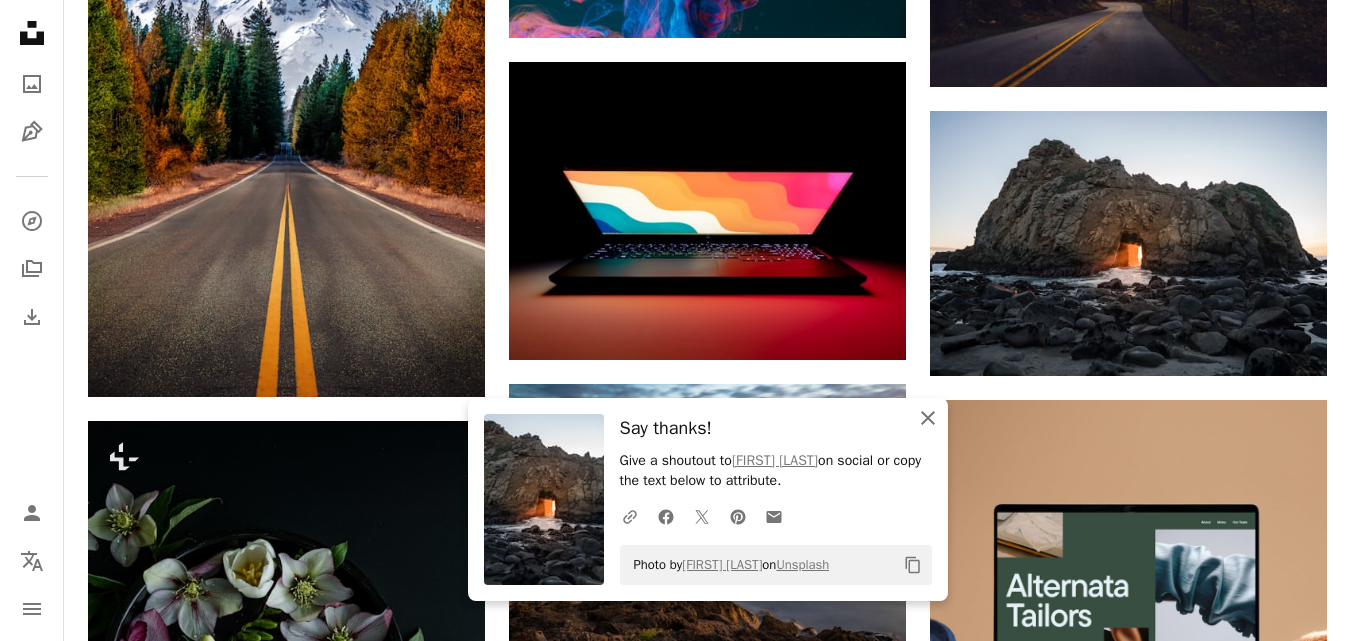 click on "An X shape" 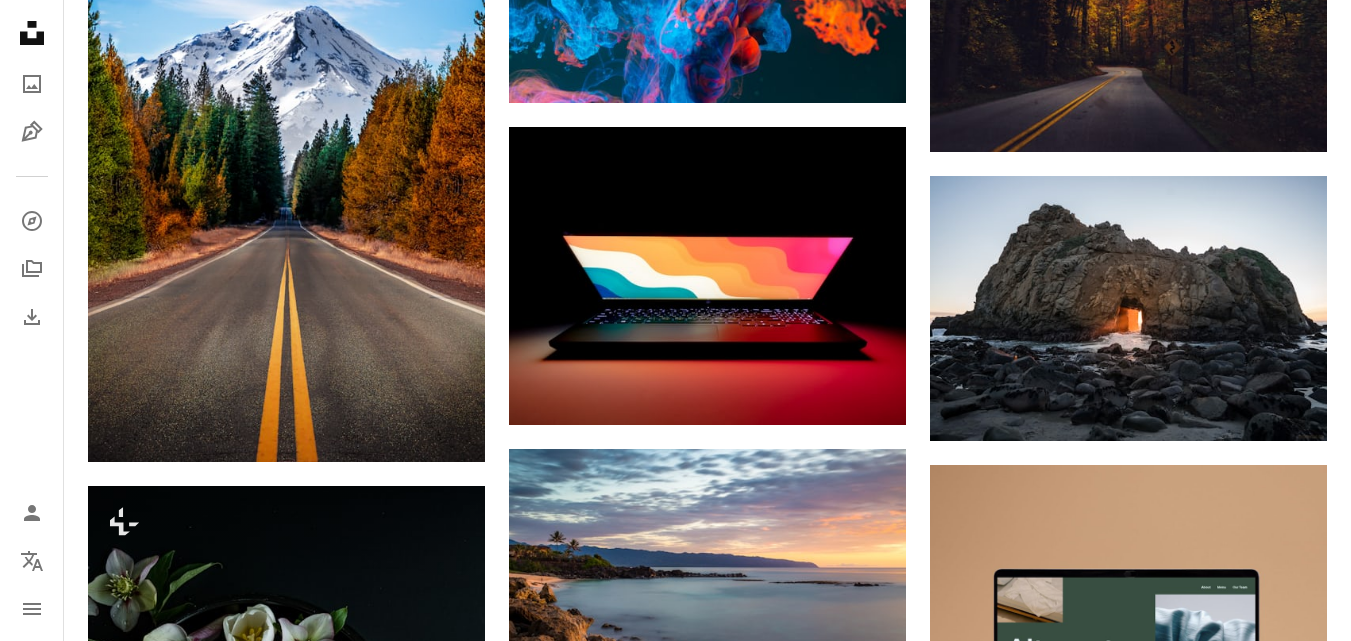 scroll, scrollTop: 6056, scrollLeft: 0, axis: vertical 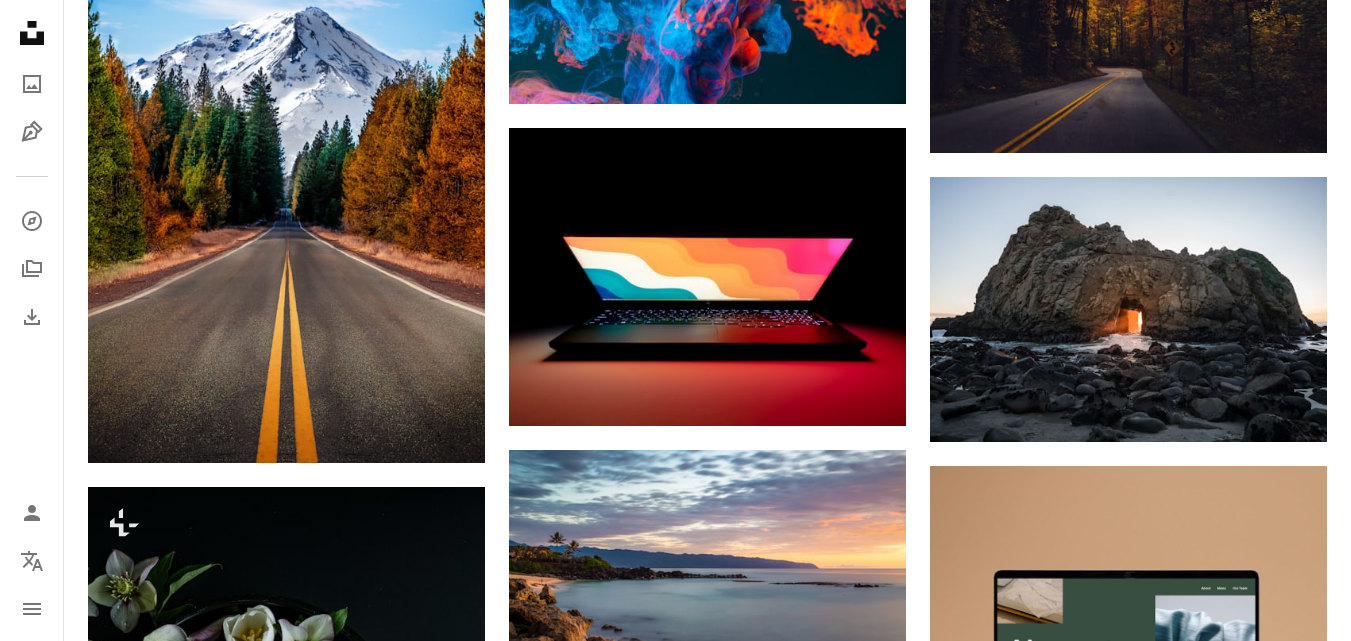 click on "[FIRST] [LAST]" at bounding box center (595, 390) 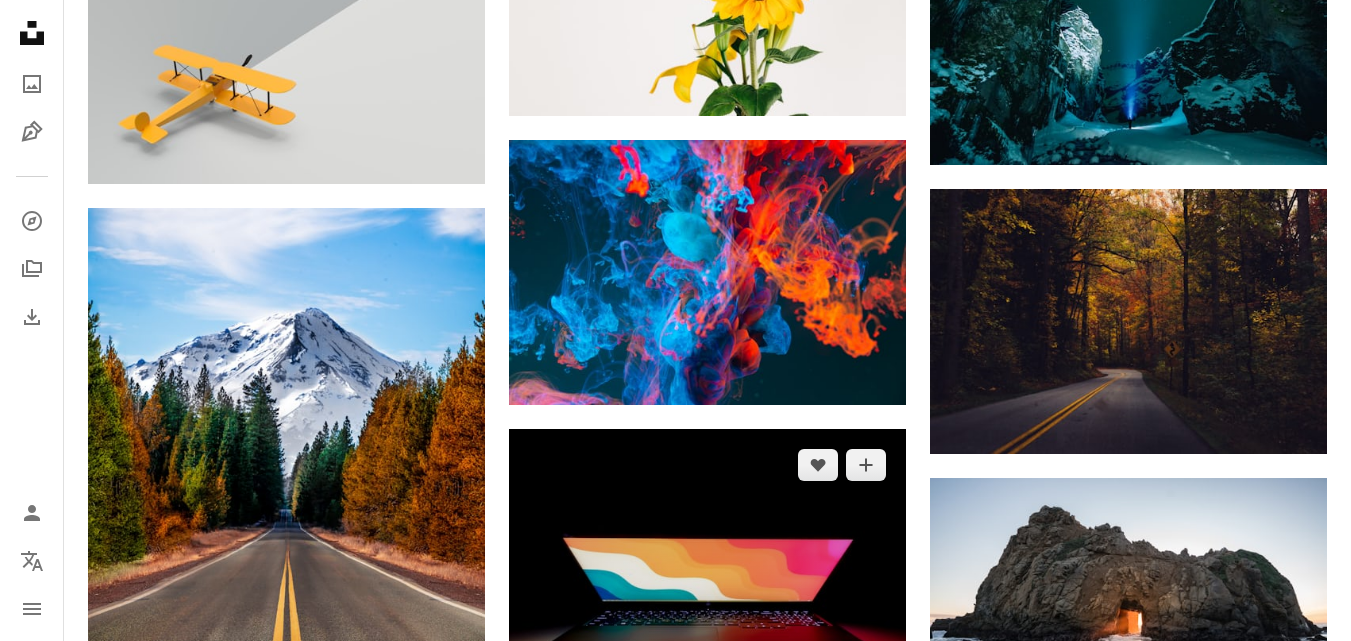 scroll, scrollTop: 5756, scrollLeft: 0, axis: vertical 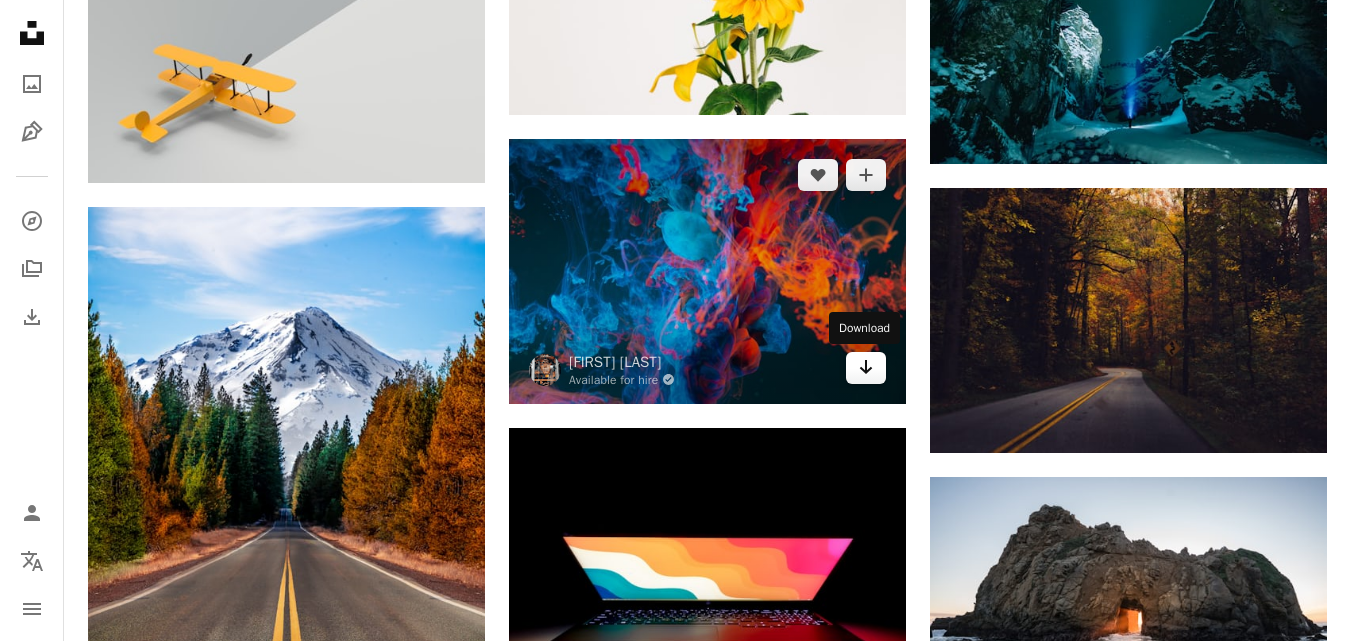 click on "Arrow pointing down" 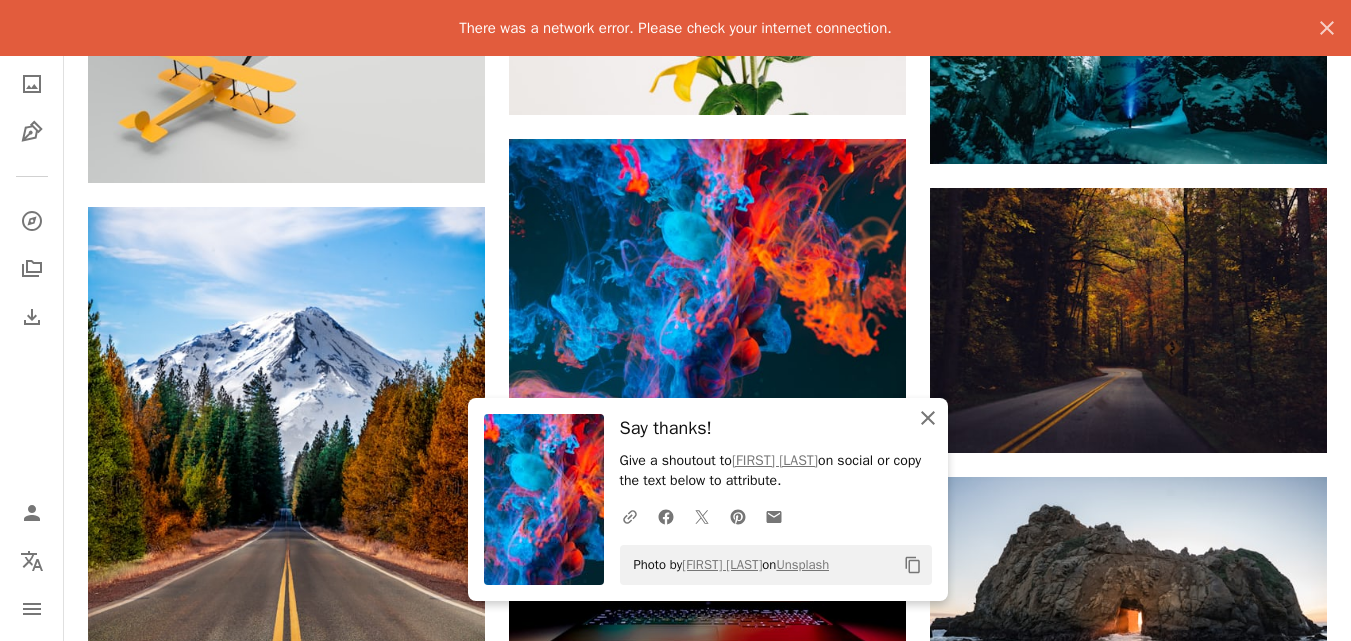 click on "An X shape" 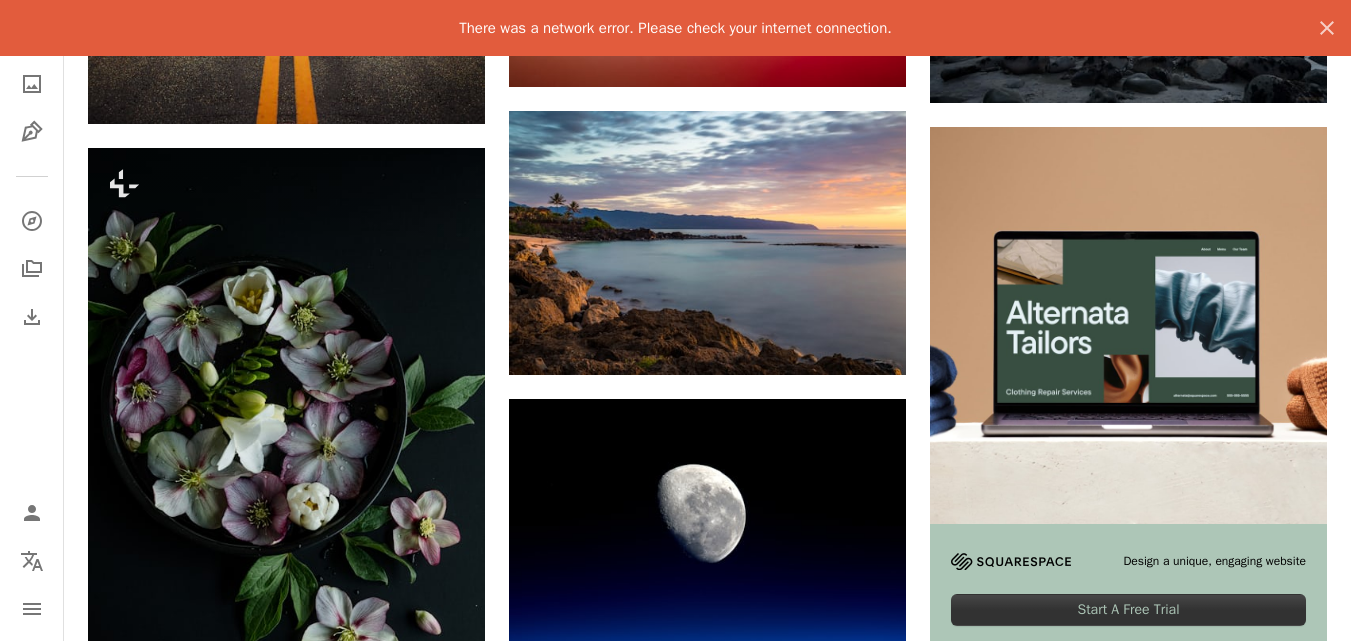 scroll, scrollTop: 6389, scrollLeft: 0, axis: vertical 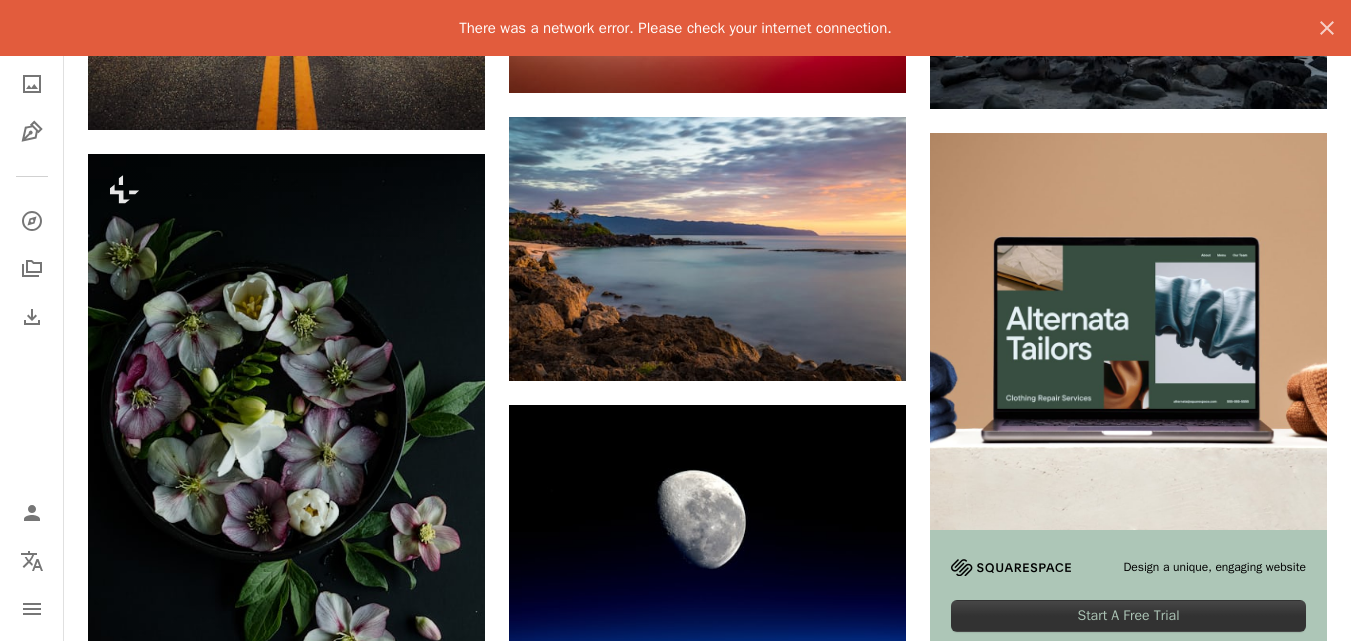 click on "There was a network error. Please check your internet connection." at bounding box center (675, 28) 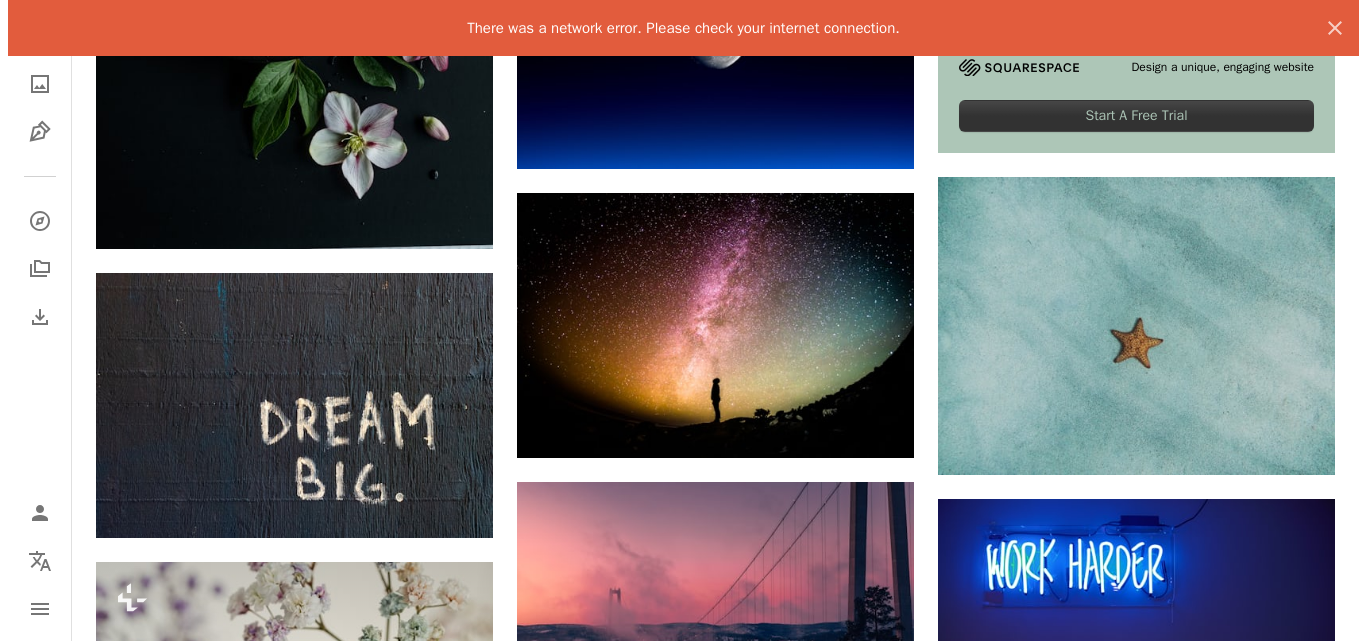scroll, scrollTop: 6922, scrollLeft: 0, axis: vertical 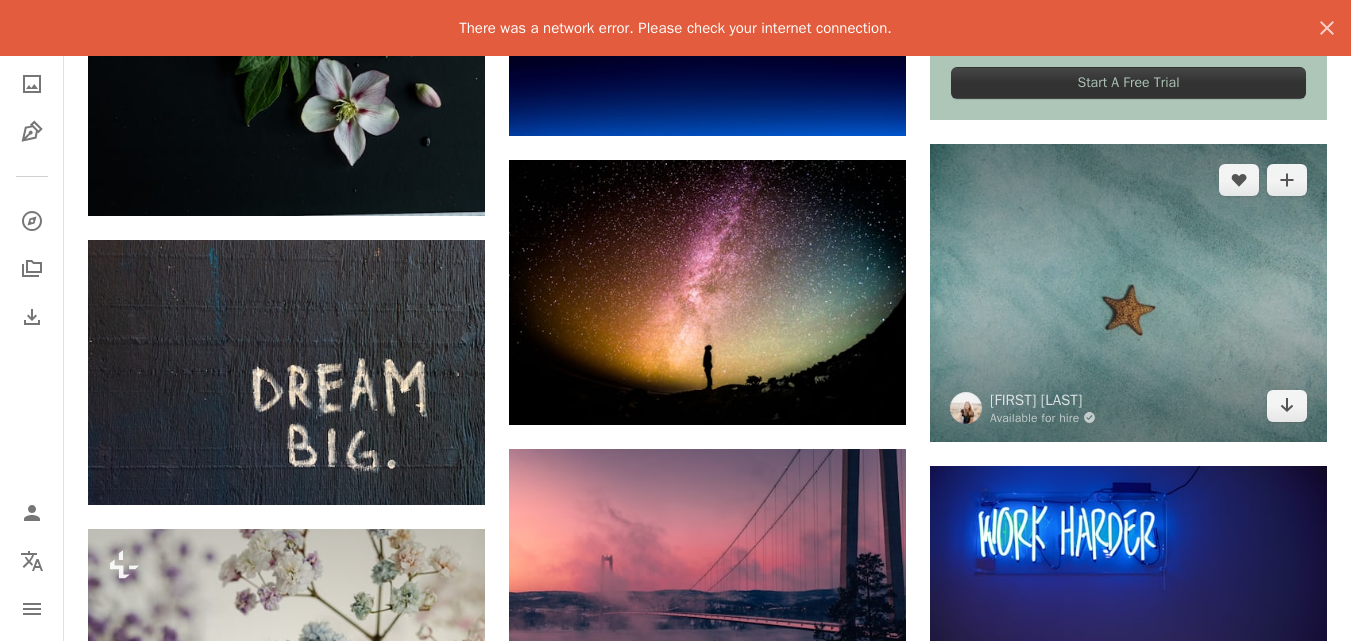 click at bounding box center (1128, 293) 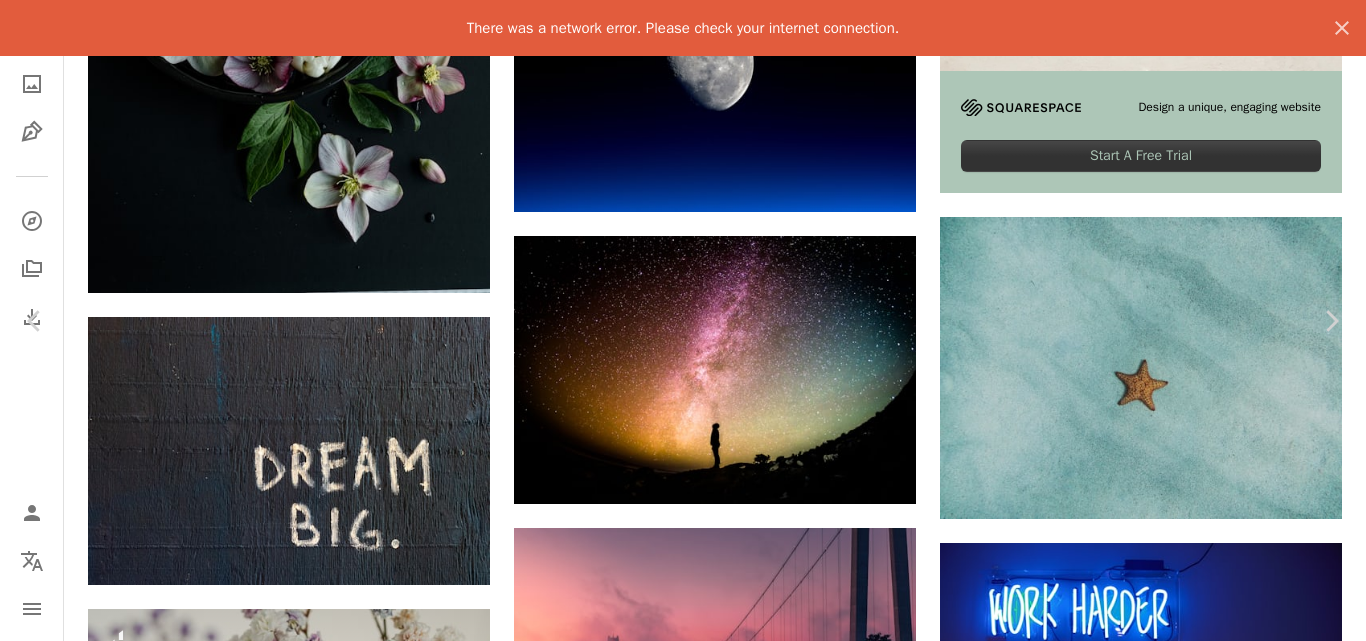 click at bounding box center [676, 4289] 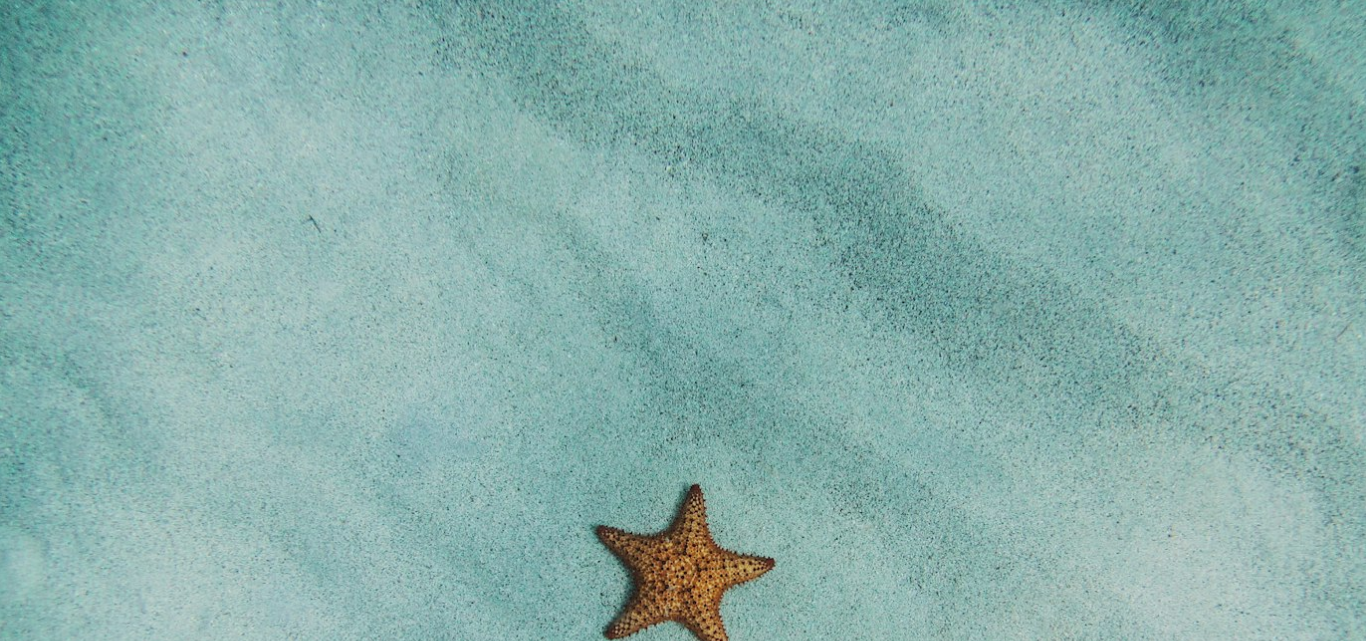 scroll, scrollTop: 182, scrollLeft: 0, axis: vertical 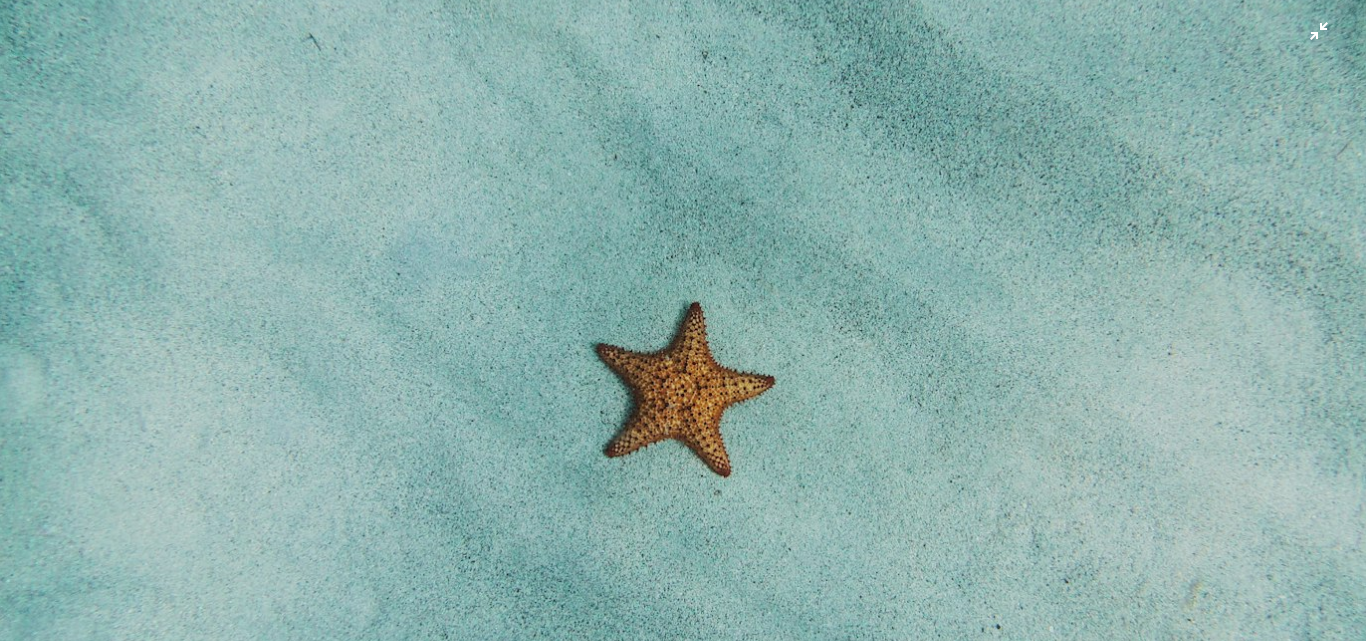 click at bounding box center [683, 330] 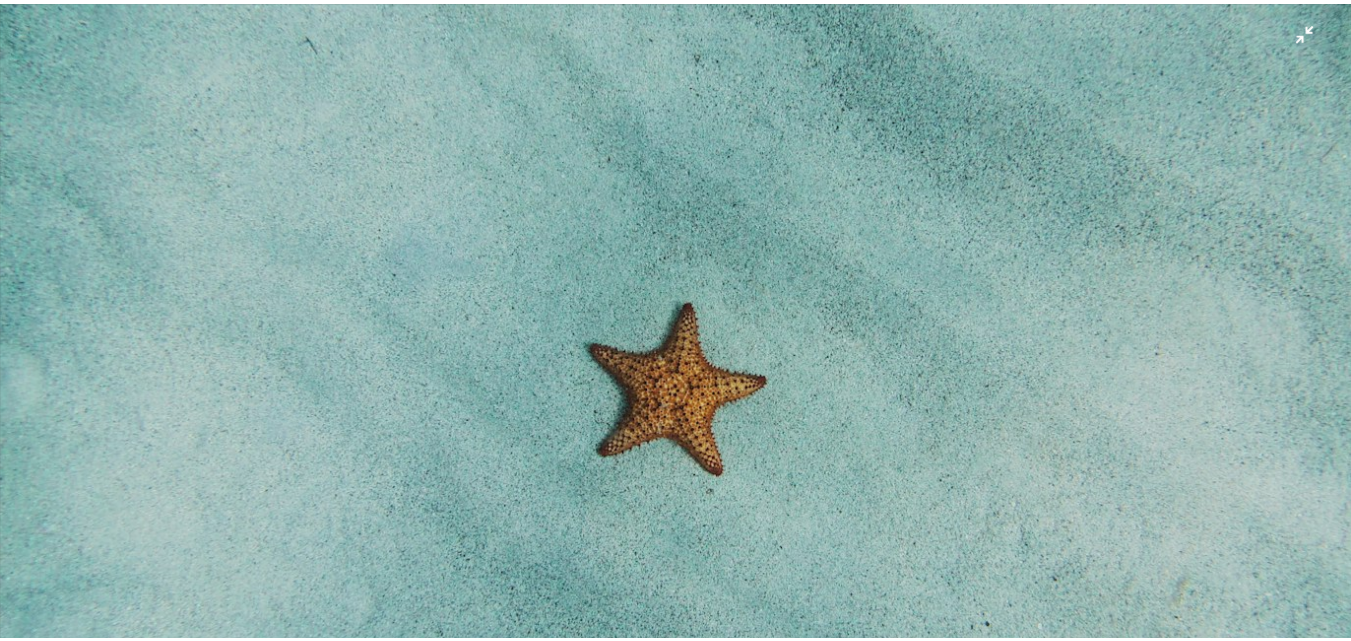 scroll, scrollTop: 28, scrollLeft: 0, axis: vertical 